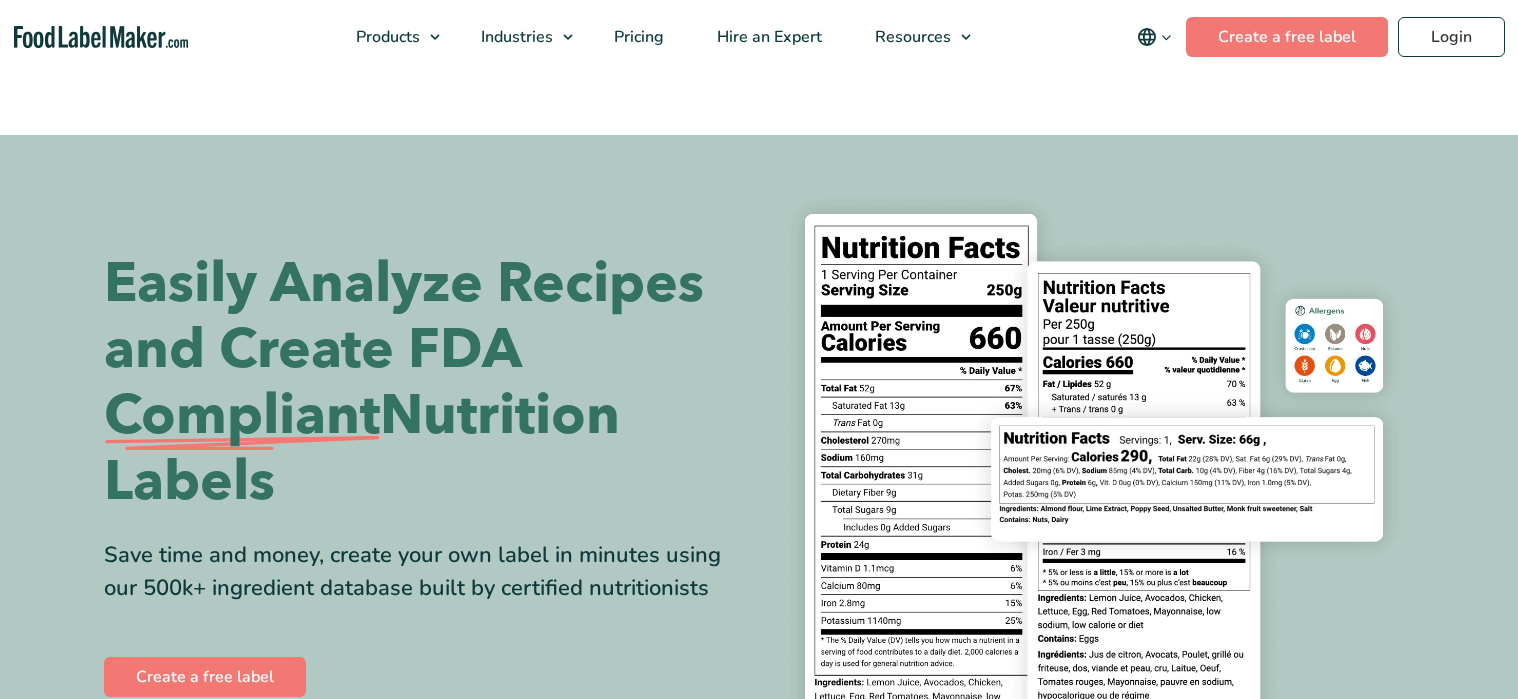 scroll, scrollTop: 0, scrollLeft: 0, axis: both 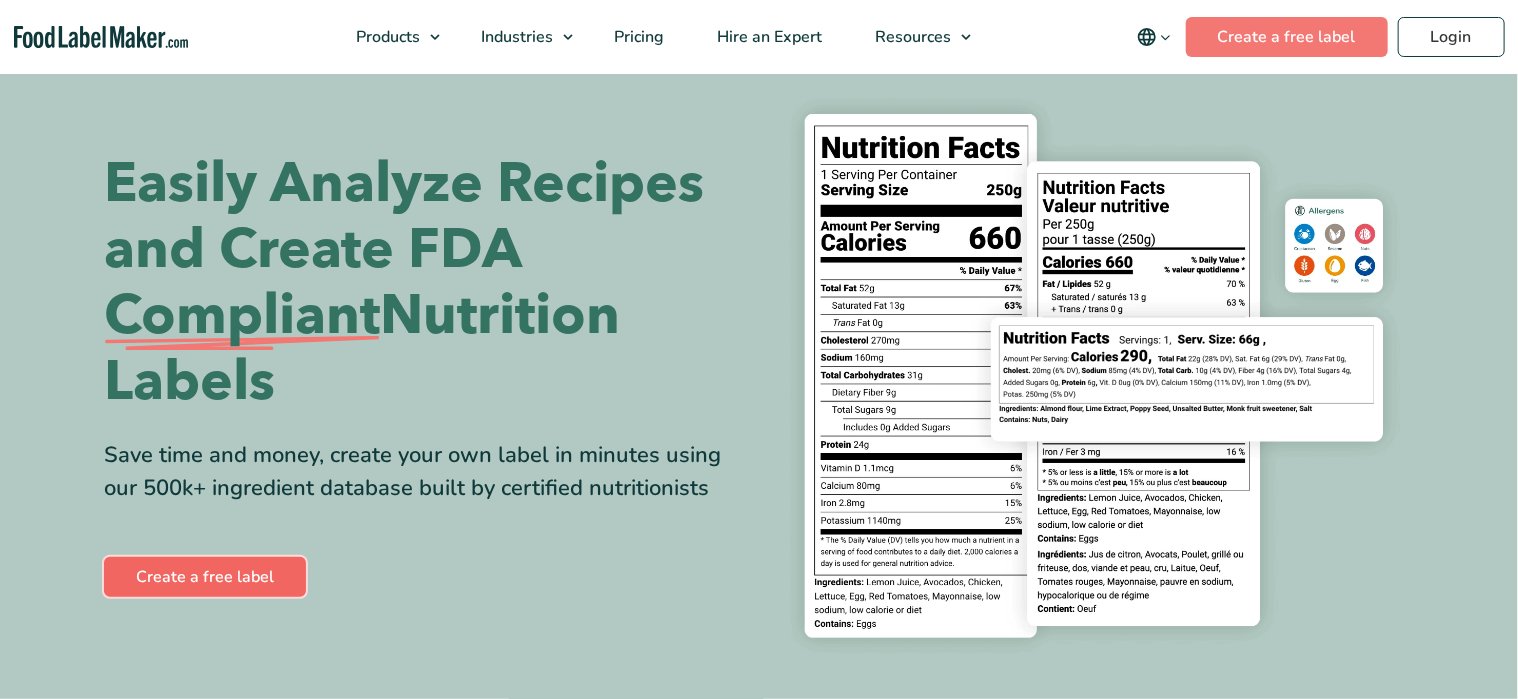 click on "Create a free label" at bounding box center [205, 577] 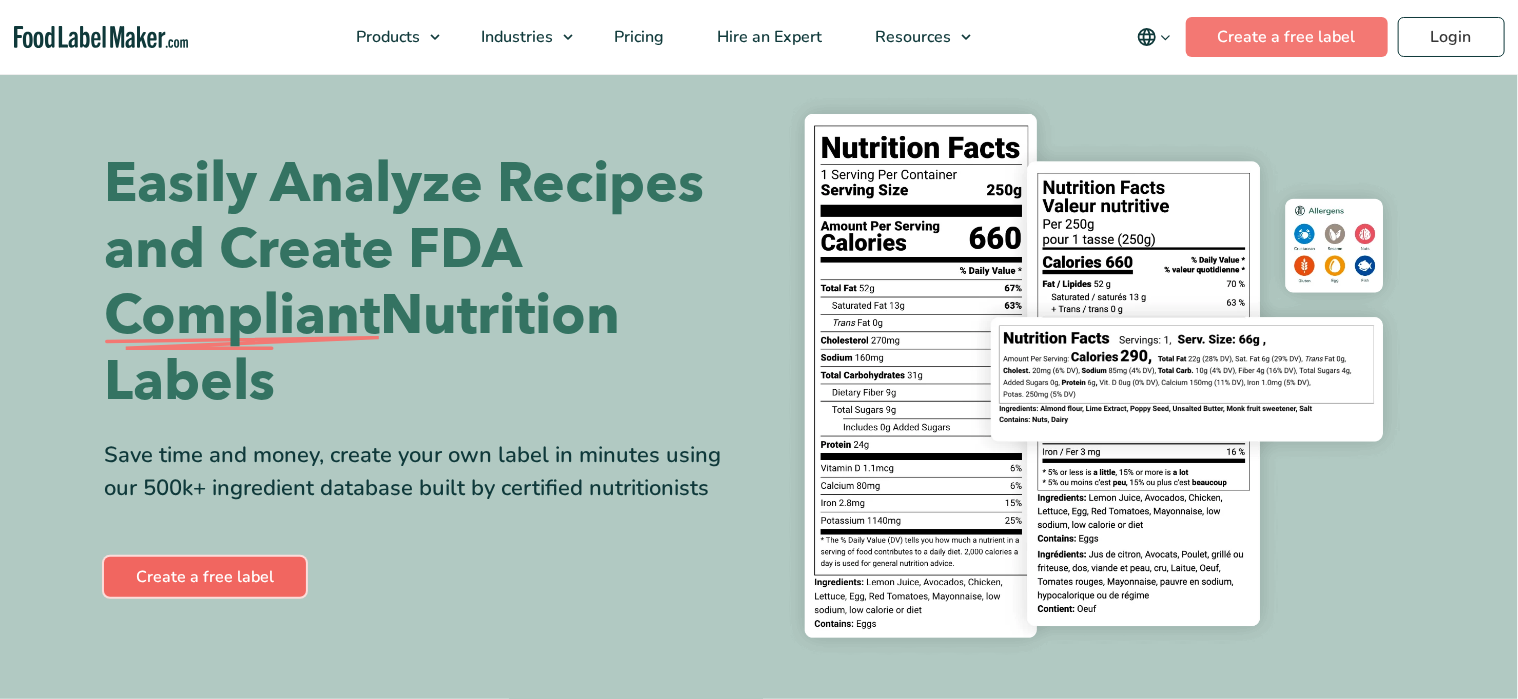 click on "Create a free label" at bounding box center [205, 577] 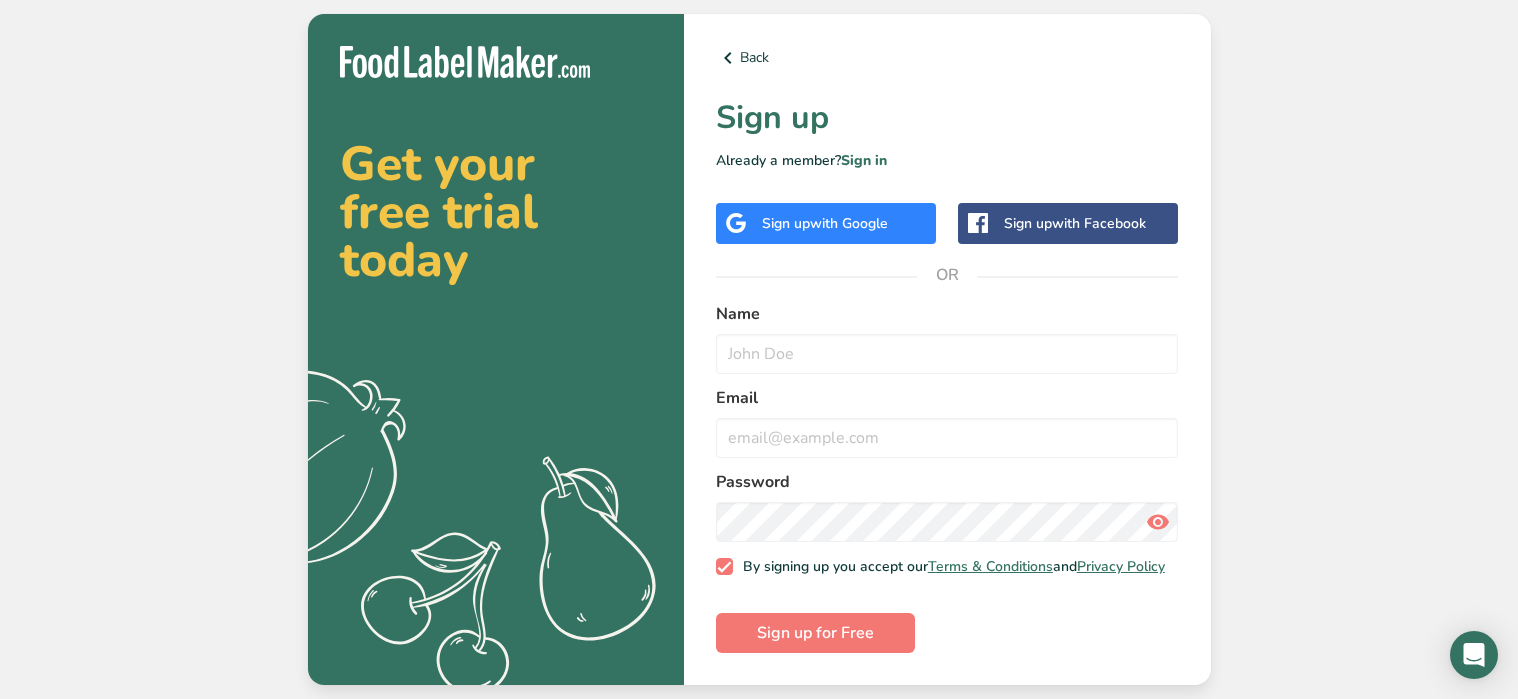 scroll, scrollTop: 0, scrollLeft: 0, axis: both 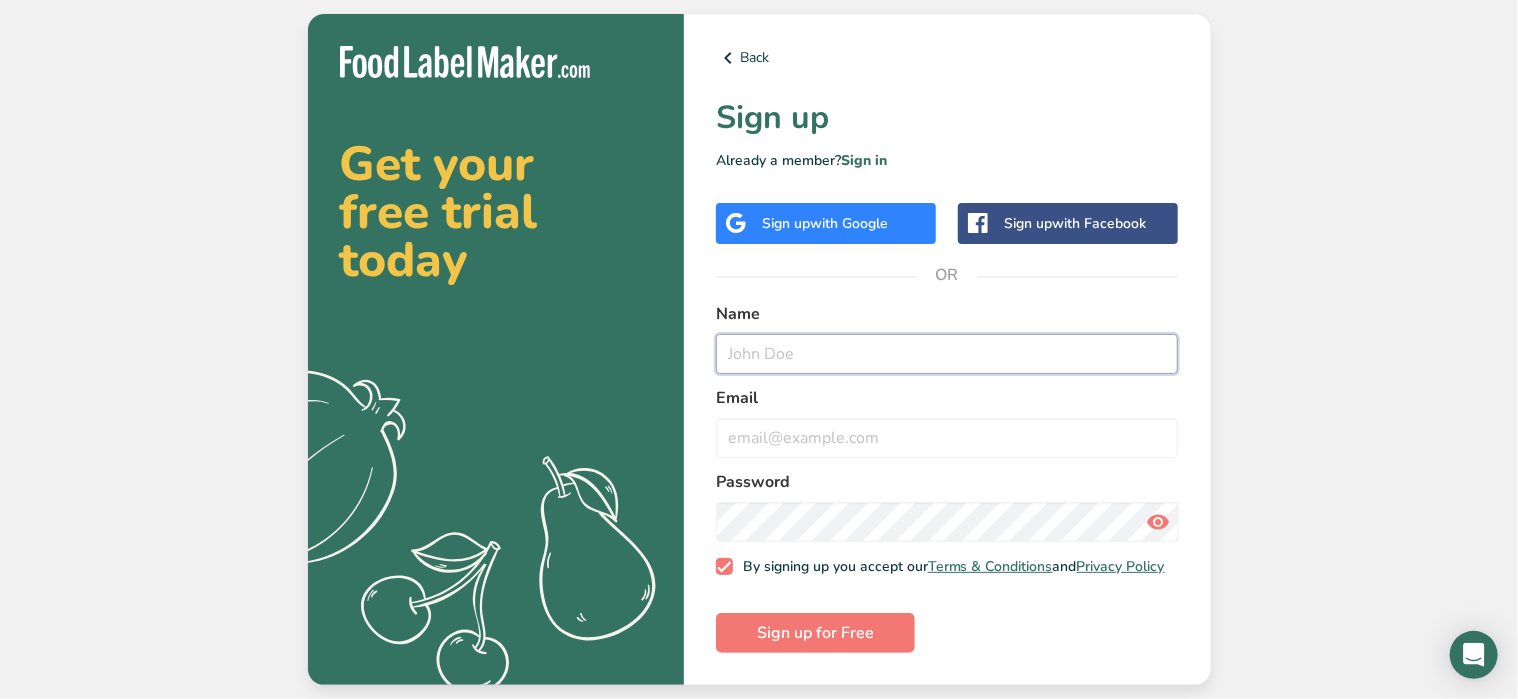 click at bounding box center [947, 354] 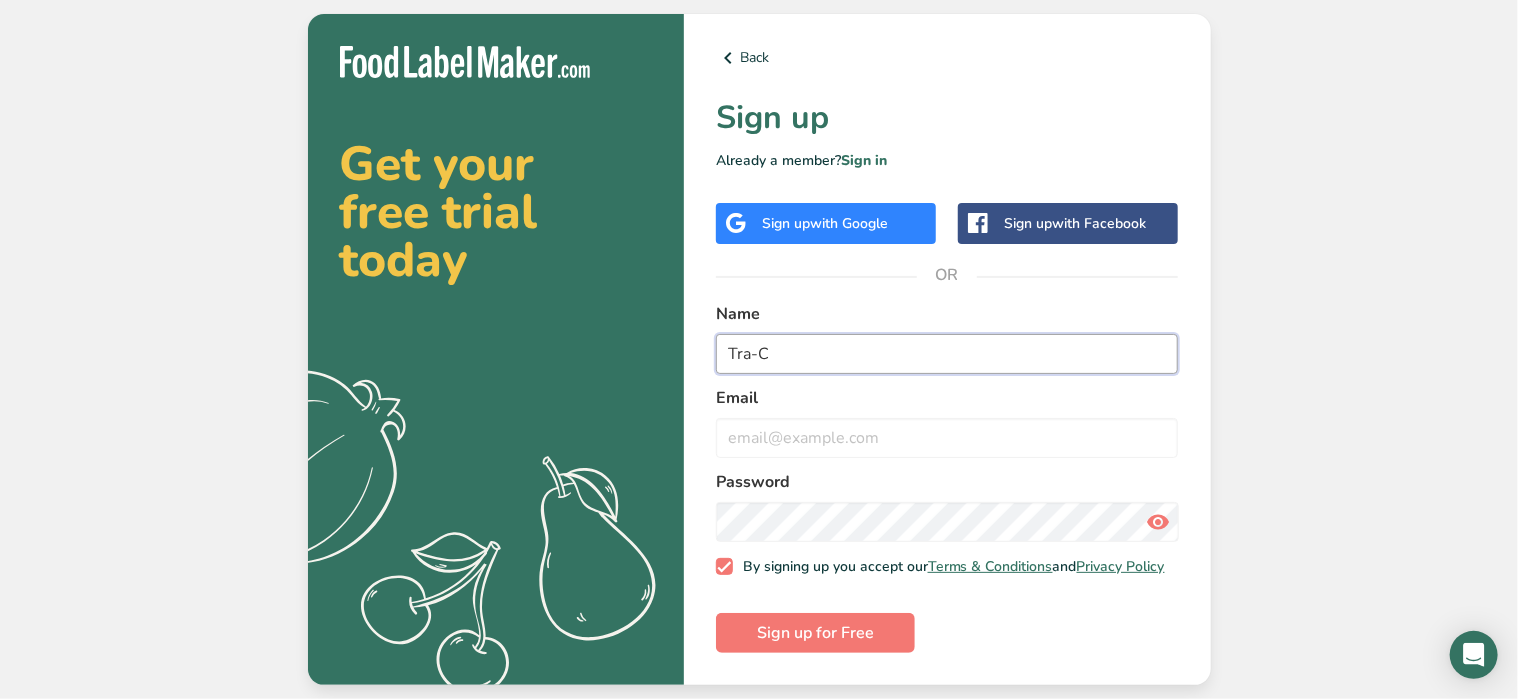 type on "Tra-C" 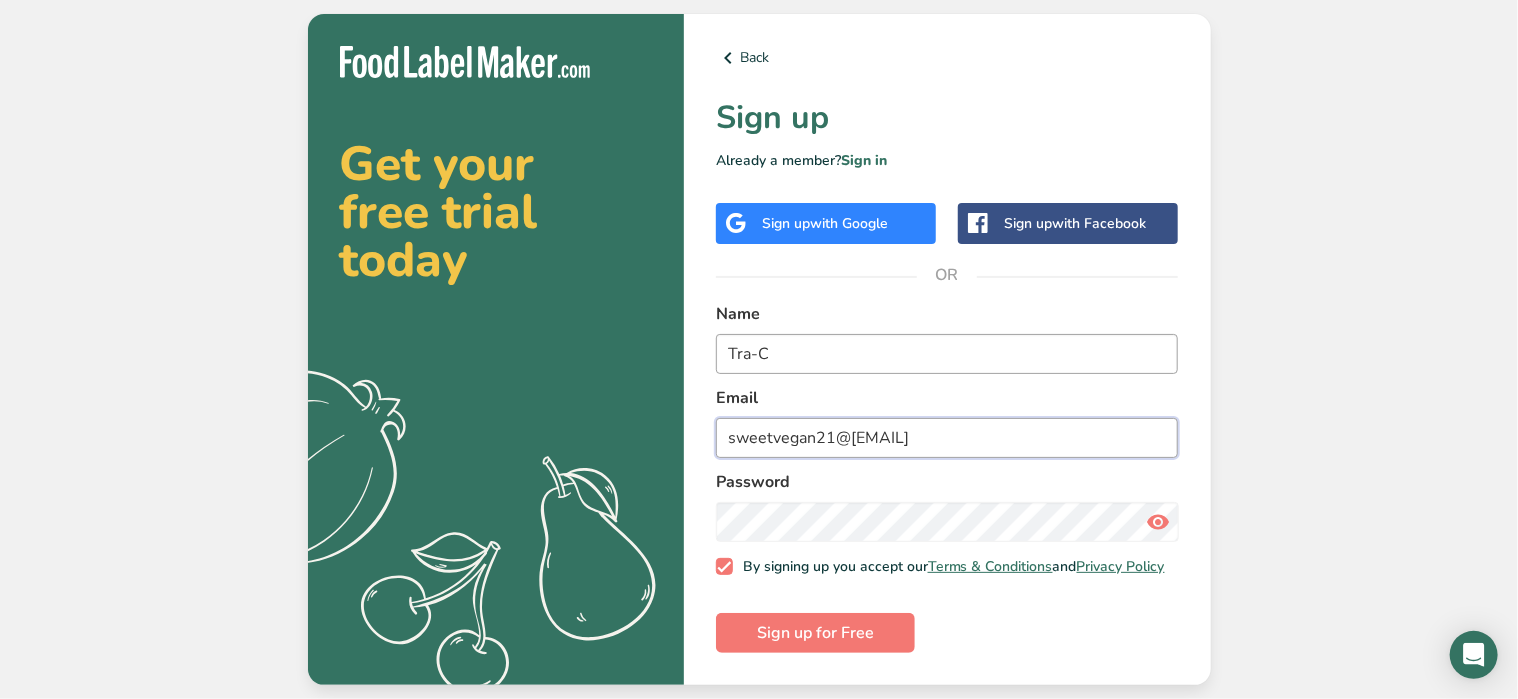 type on "sweetvegan21@[EMAIL]" 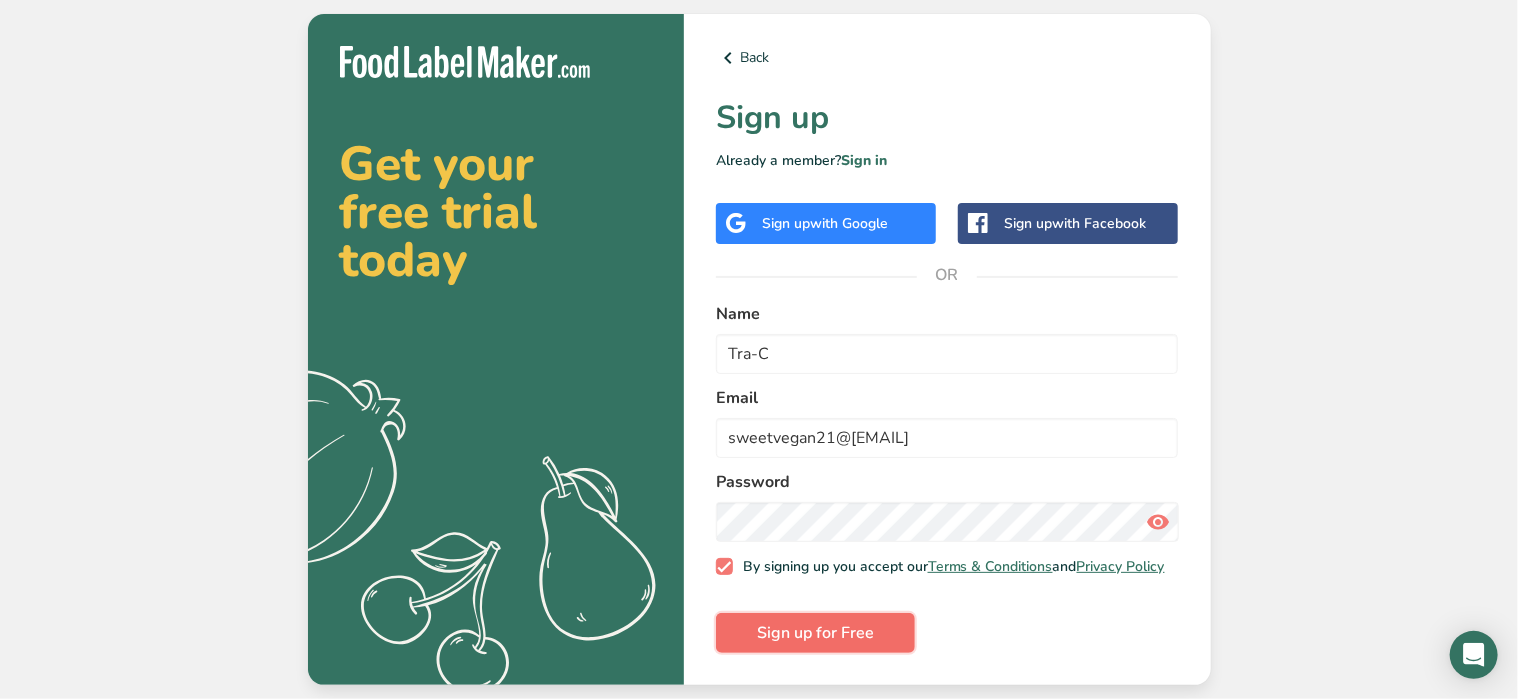 click on "Sign up for Free" at bounding box center (815, 633) 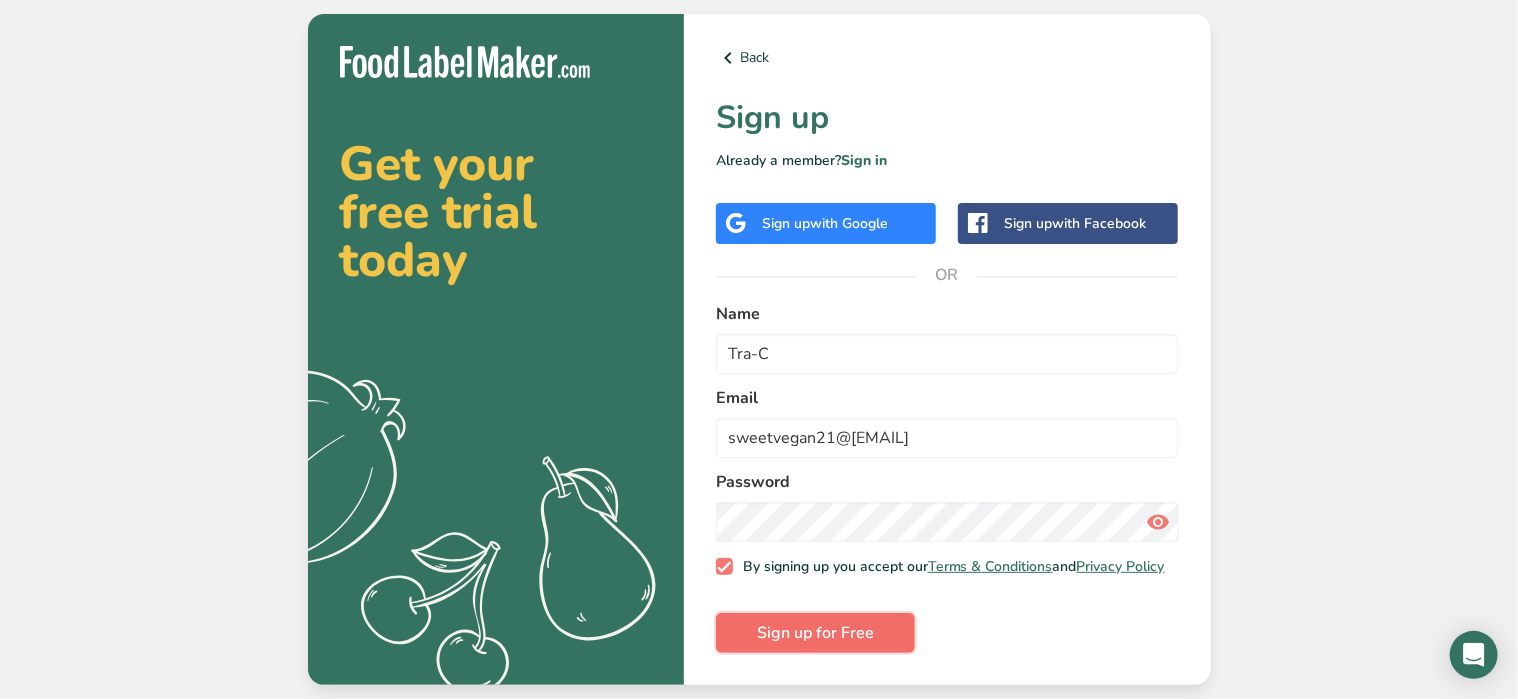 click on "Sign up for Free" at bounding box center (815, 633) 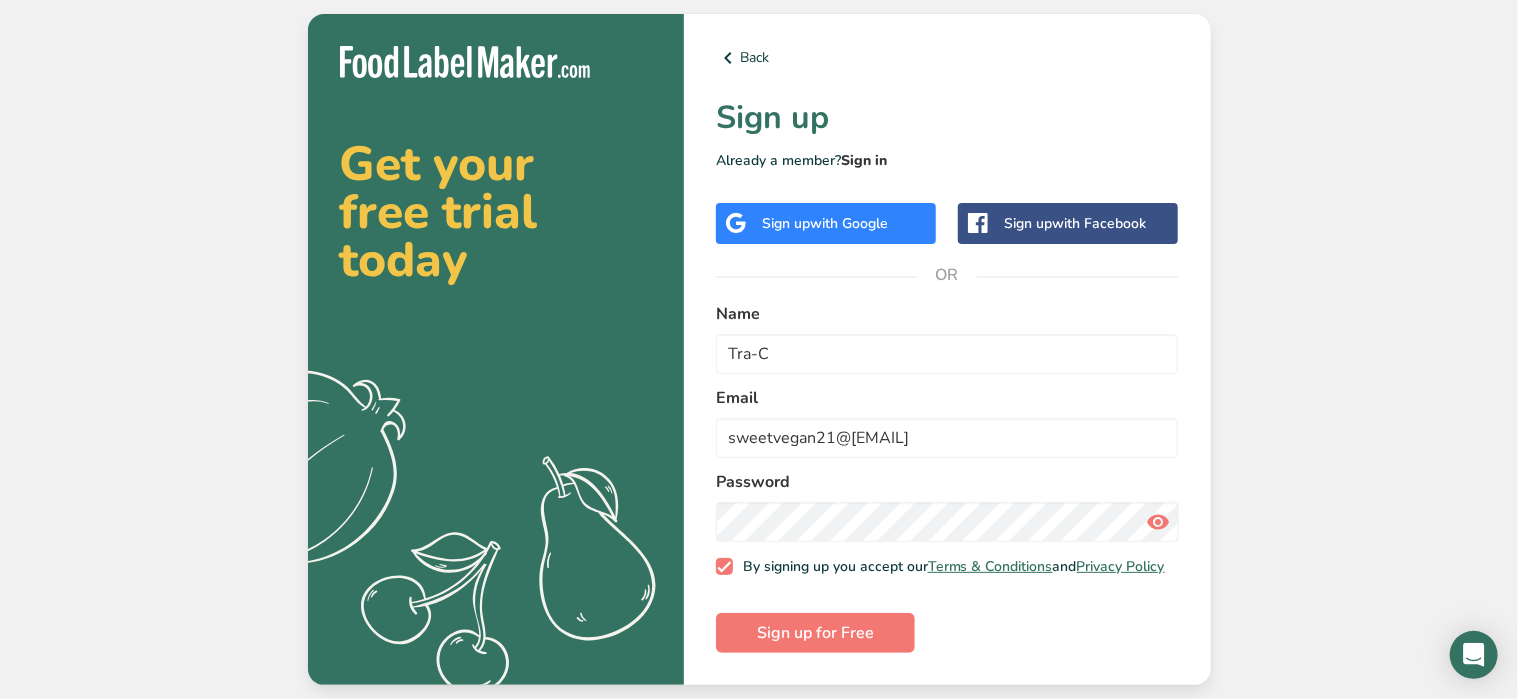 click on "Sign in" at bounding box center (864, 160) 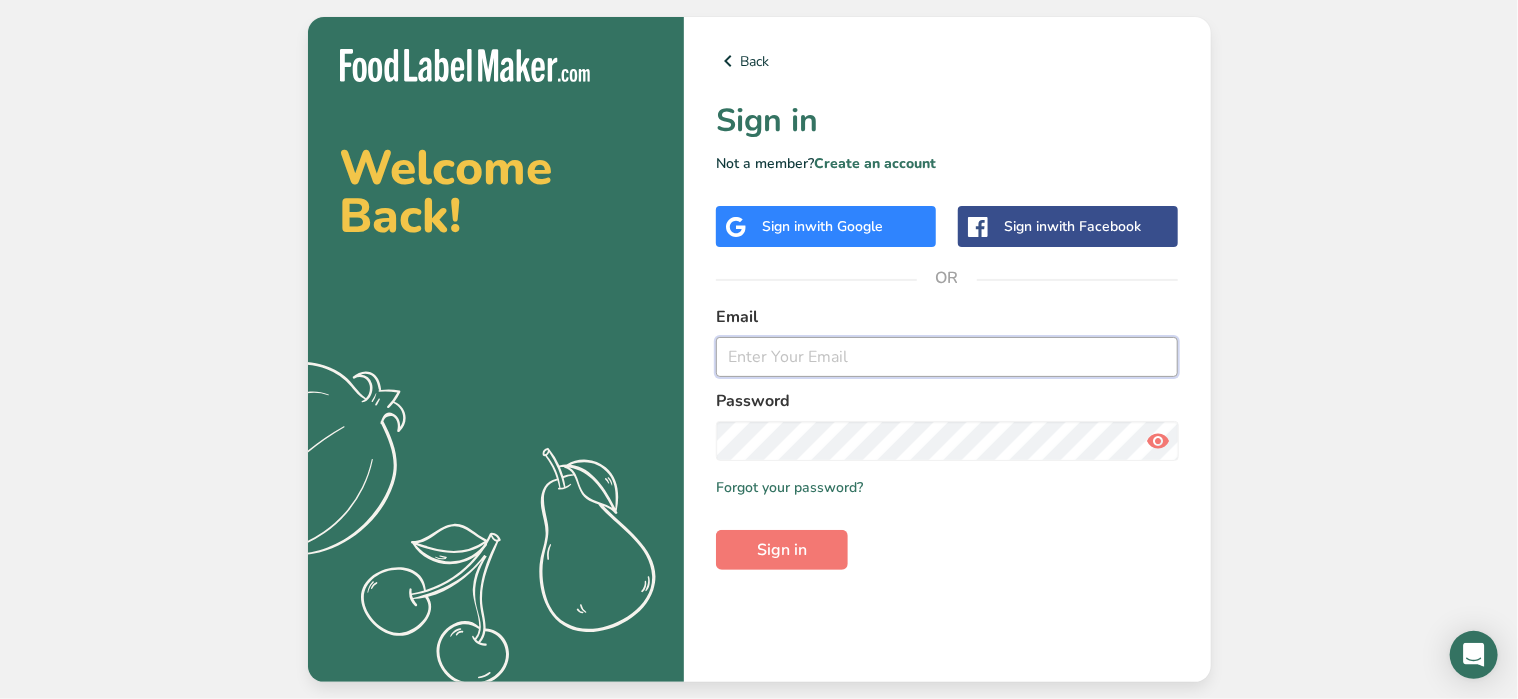 click at bounding box center [947, 357] 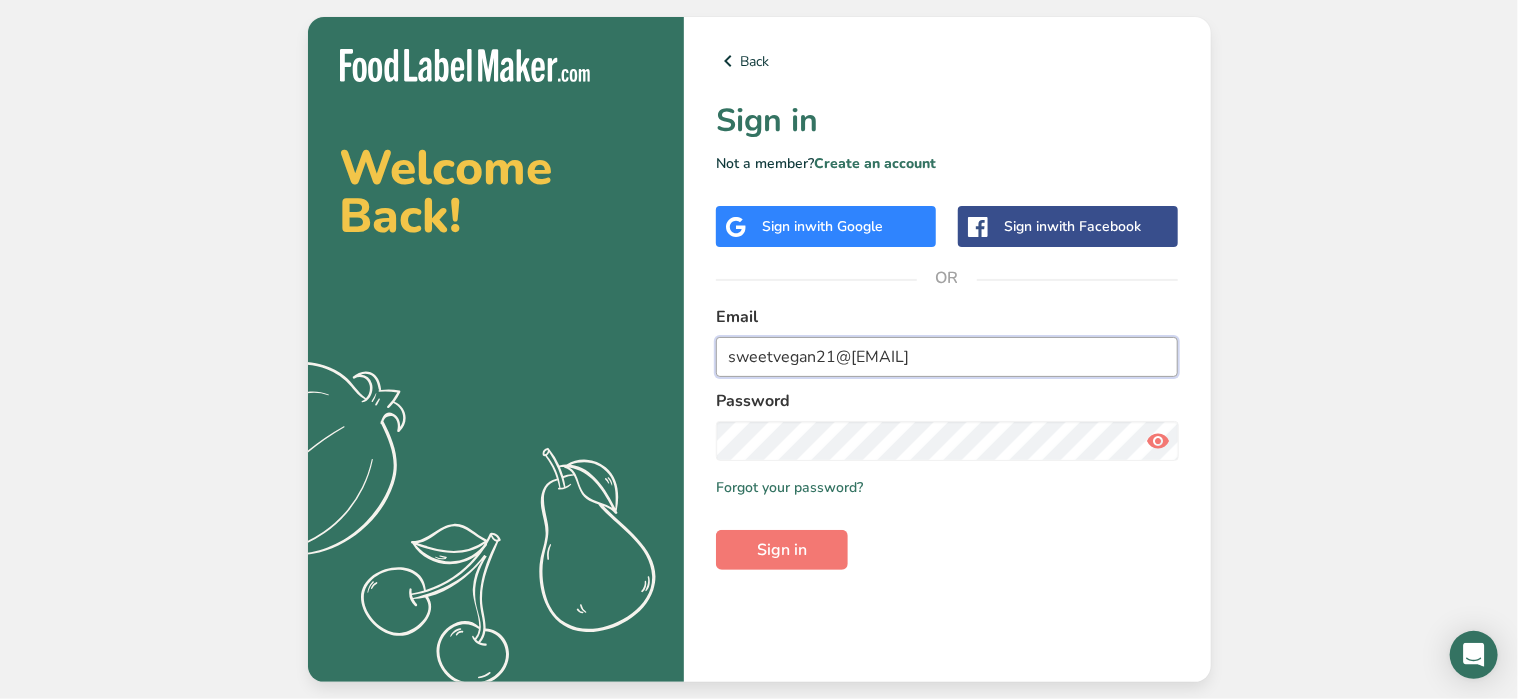 type on "sweetvegan21@[EMAIL]" 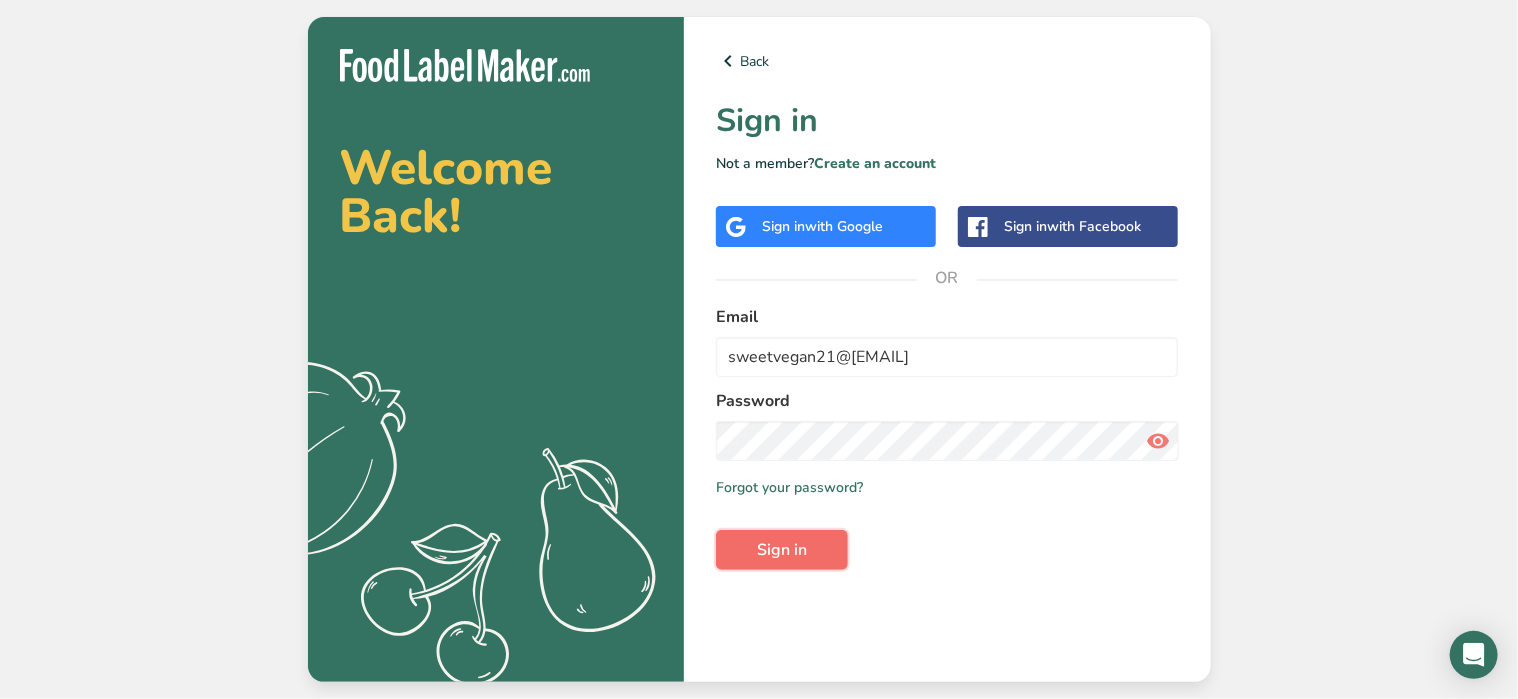 click on "Sign in" at bounding box center (782, 550) 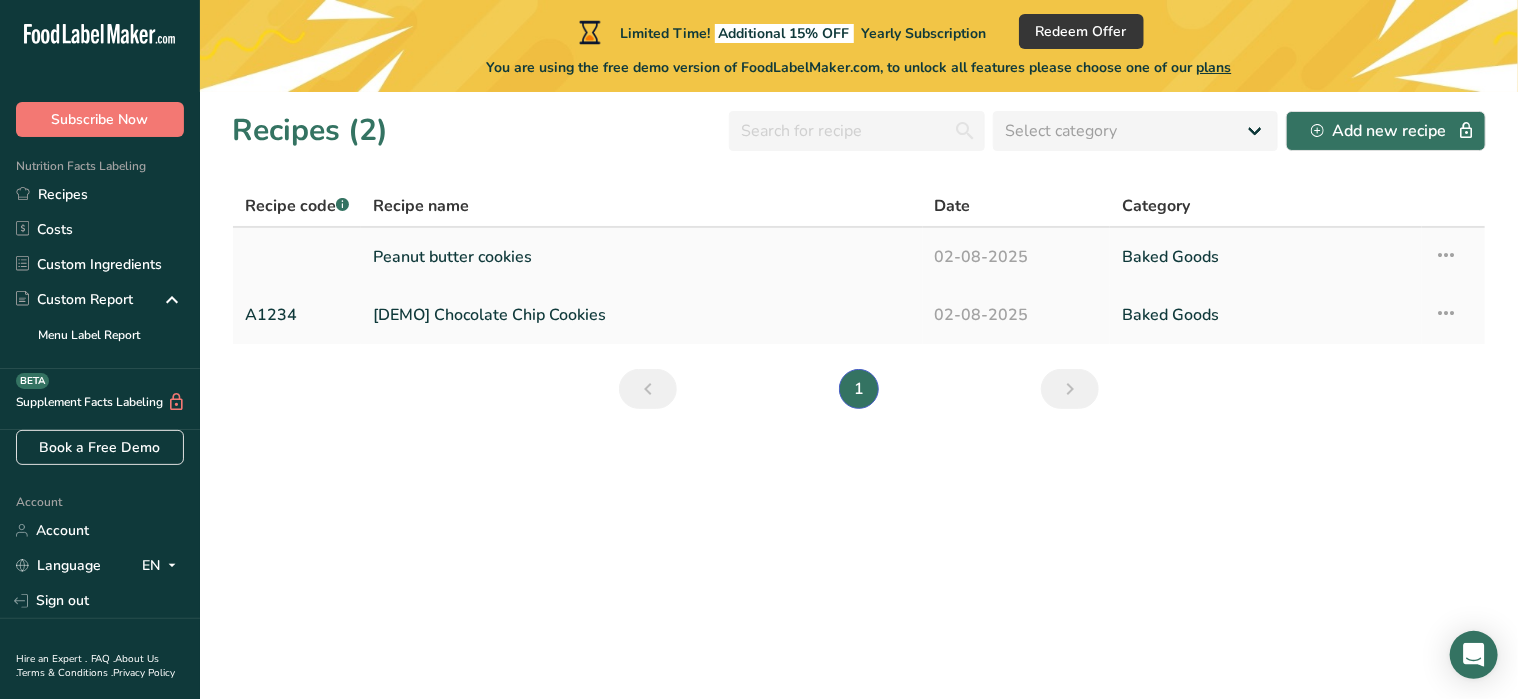click on "Baked Goods" at bounding box center (1266, 257) 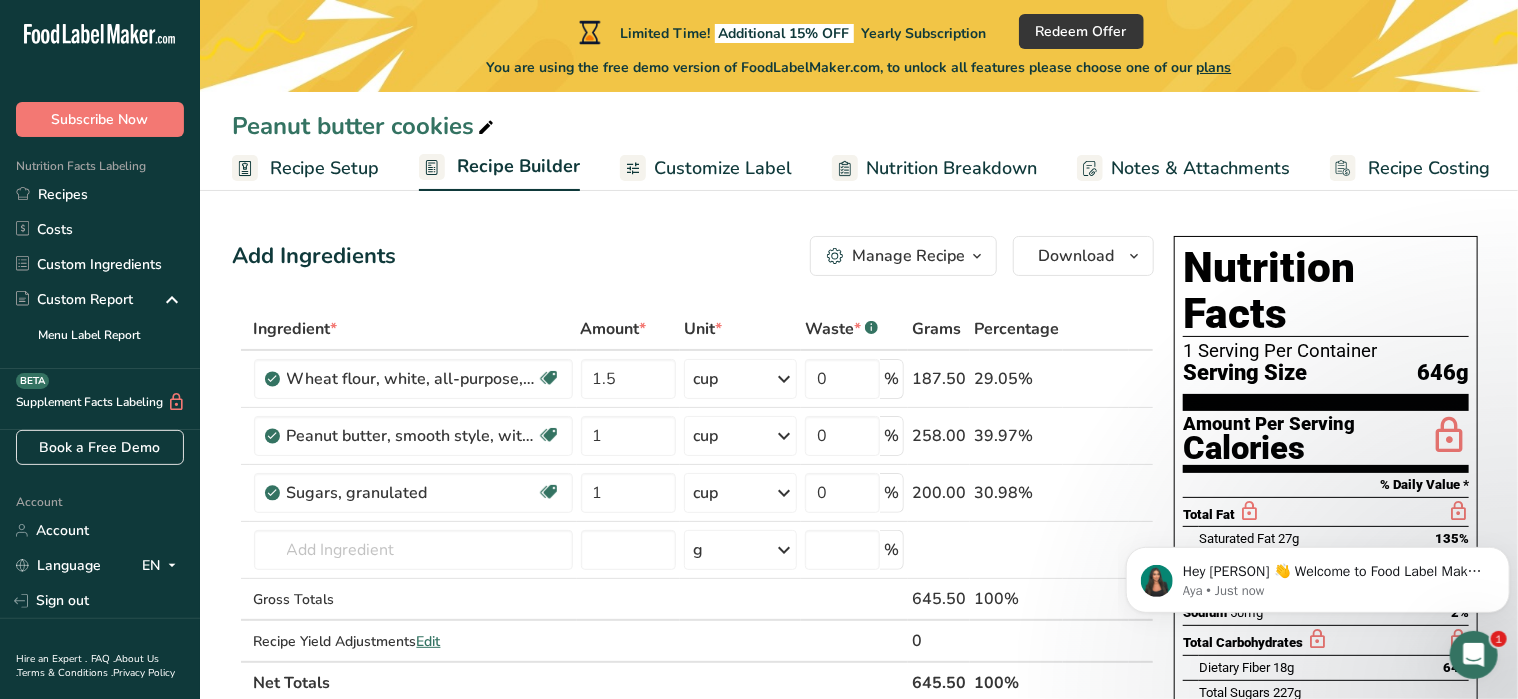 scroll, scrollTop: 0, scrollLeft: 0, axis: both 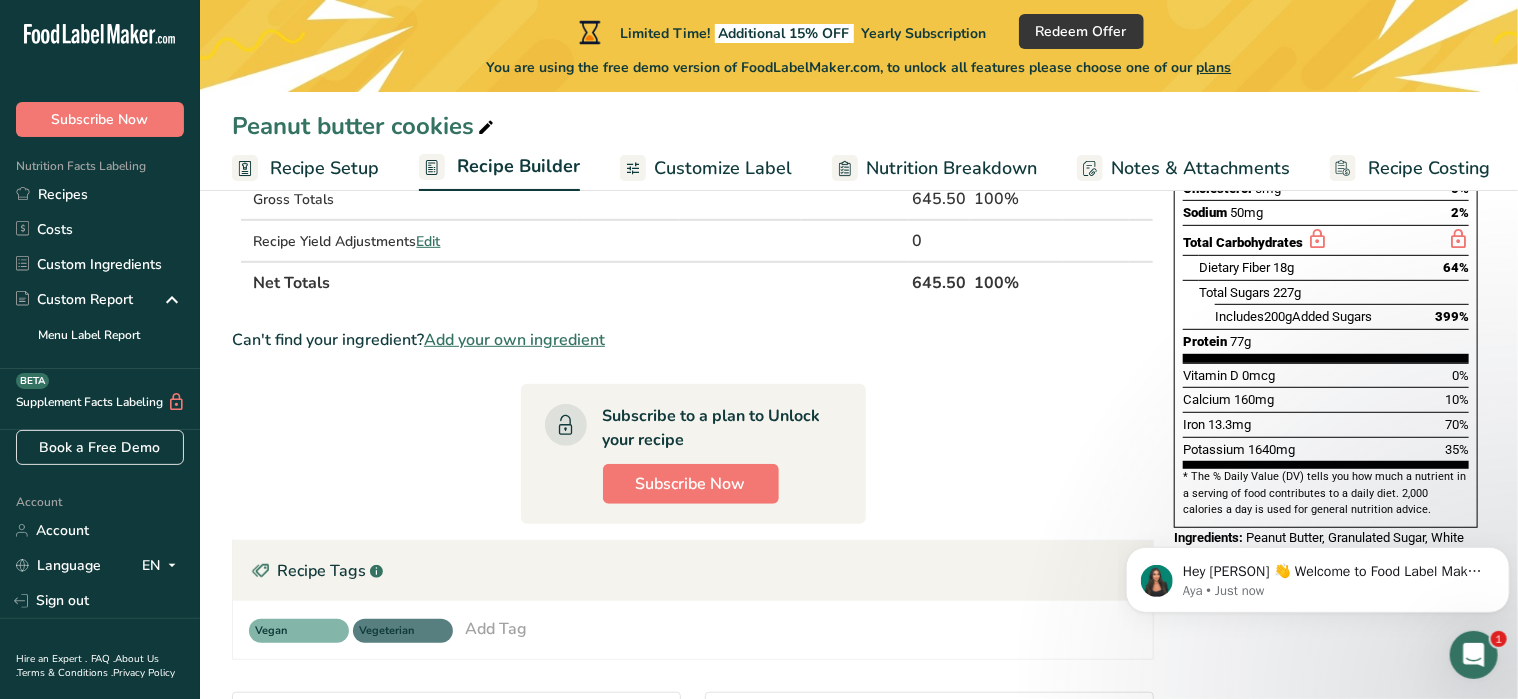 click 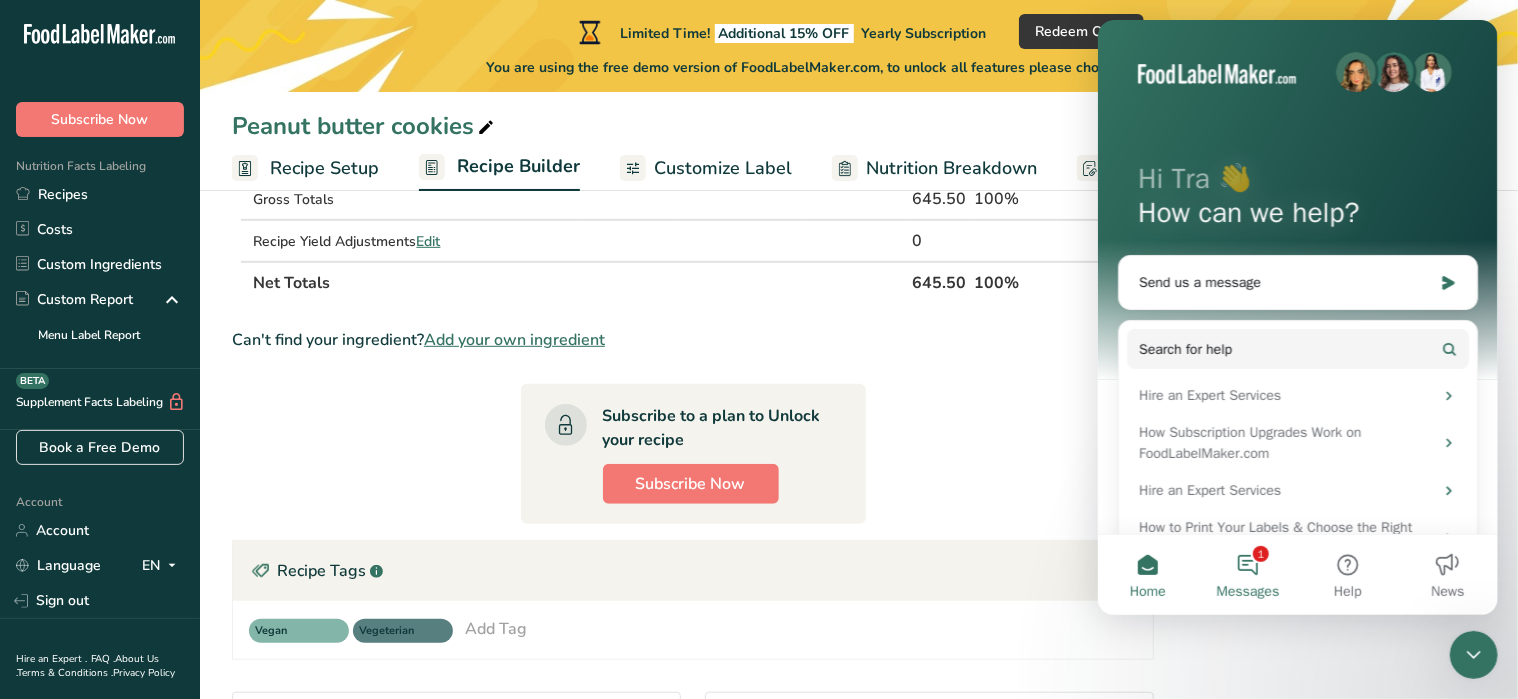 click on "1 Messages" at bounding box center (1247, 575) 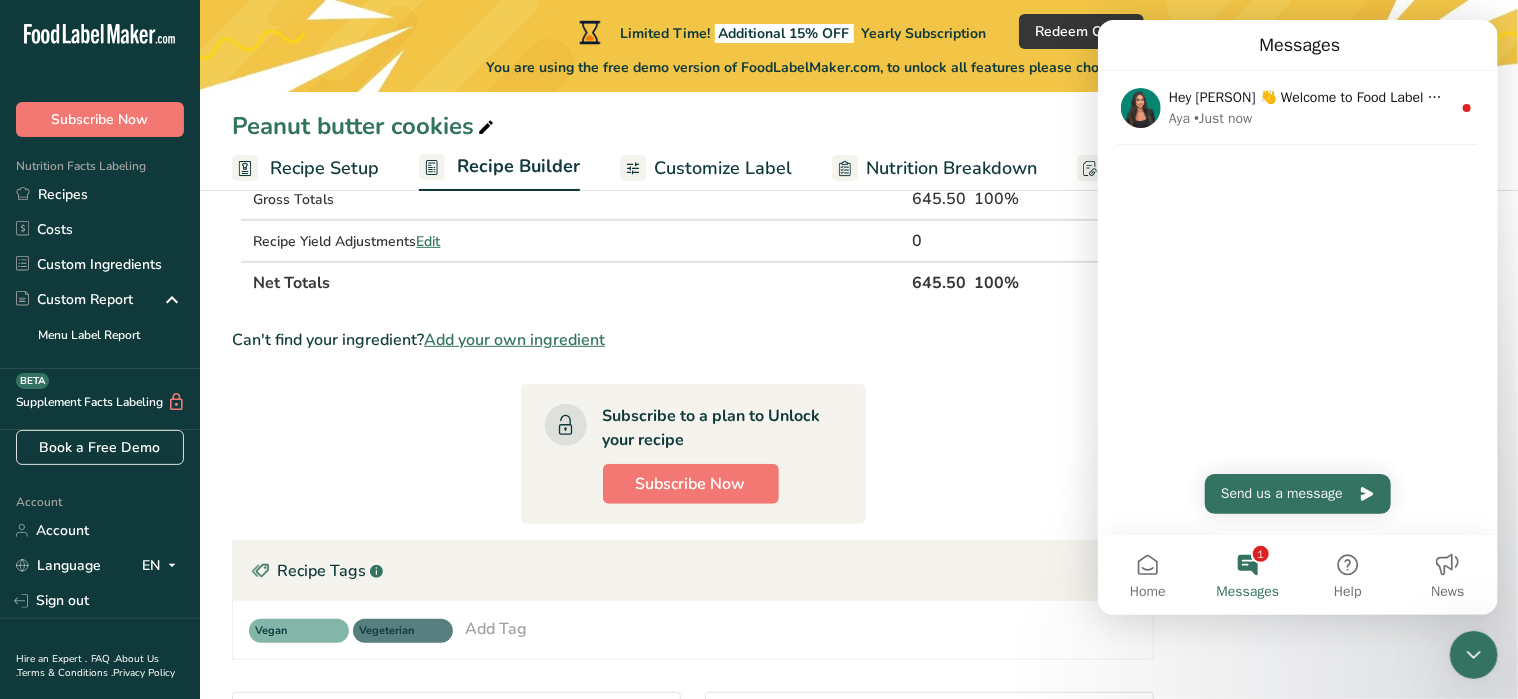 click on "1 Messages" at bounding box center [1247, 575] 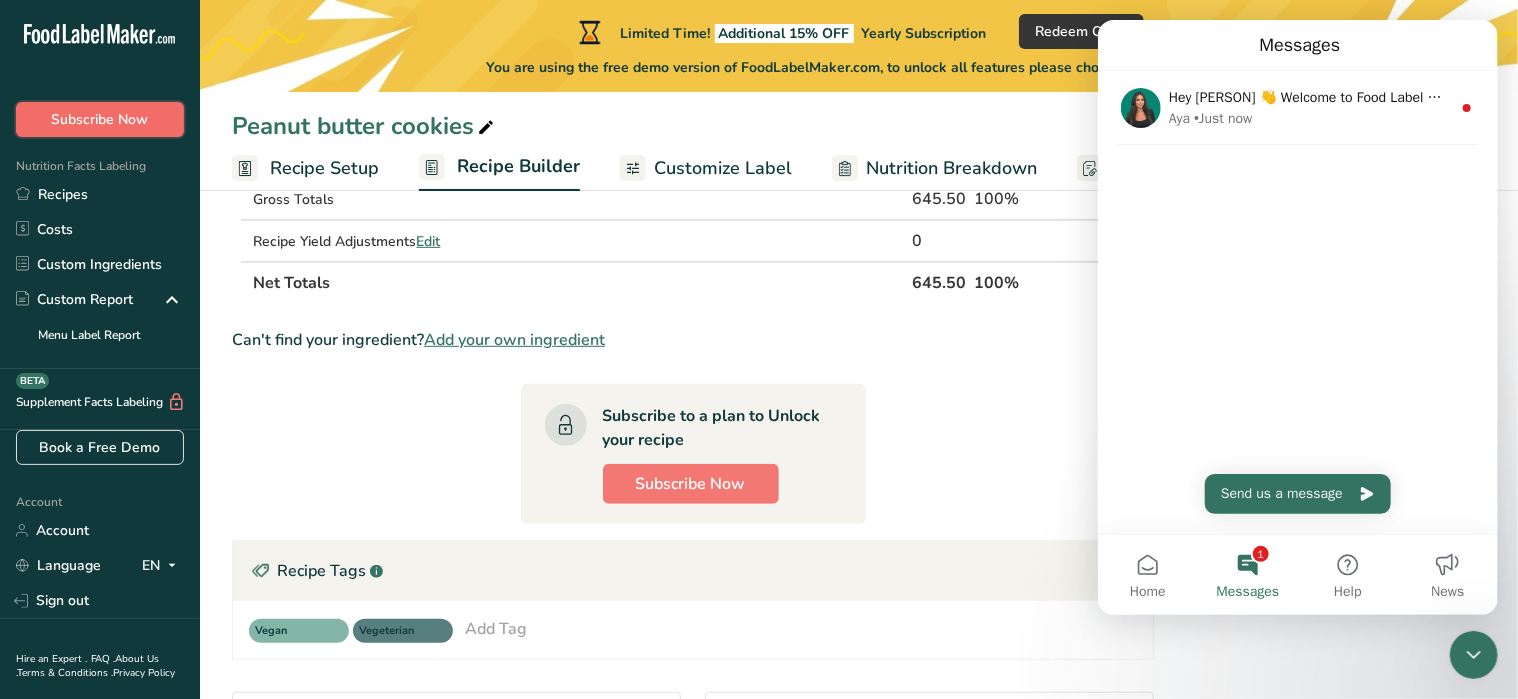 click on "Subscribe Now" at bounding box center (100, 119) 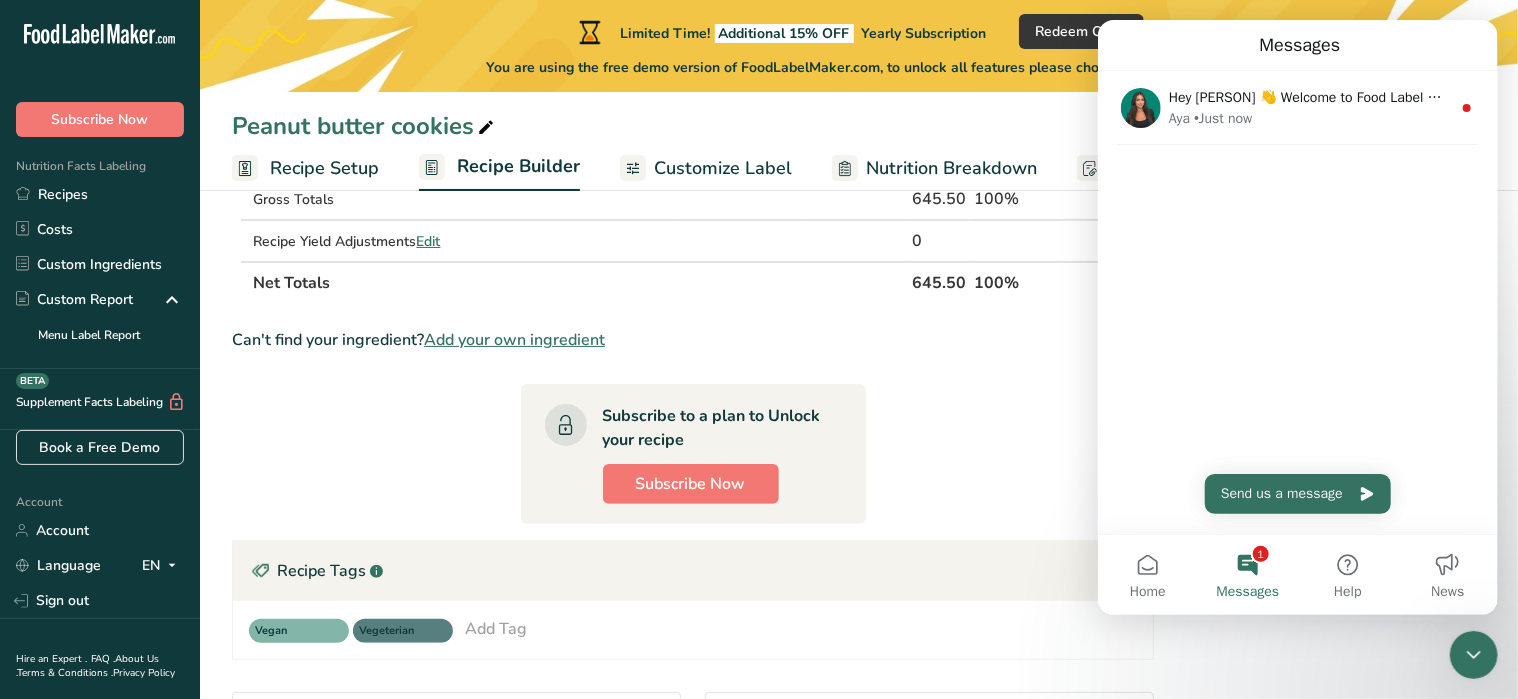 click on "1 Messages" at bounding box center (1247, 575) 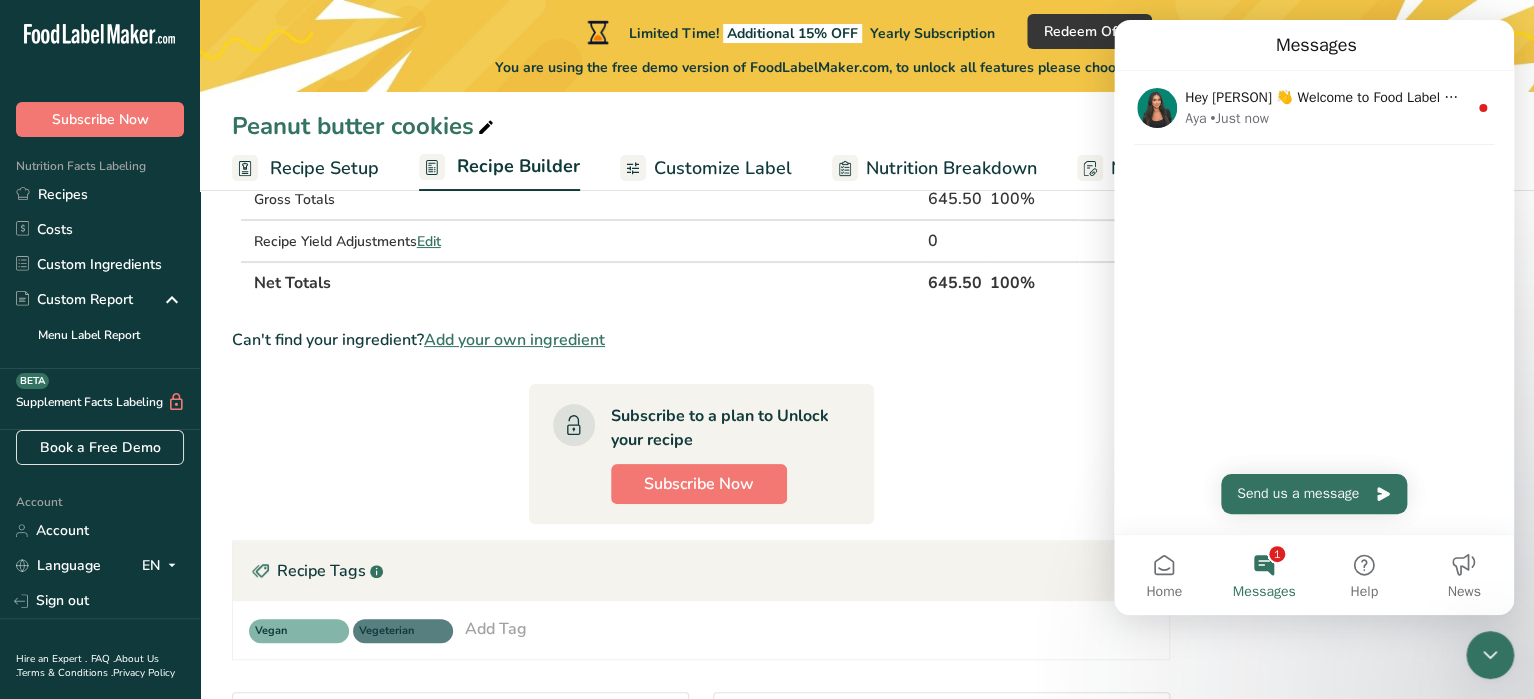 scroll, scrollTop: 0, scrollLeft: 0, axis: both 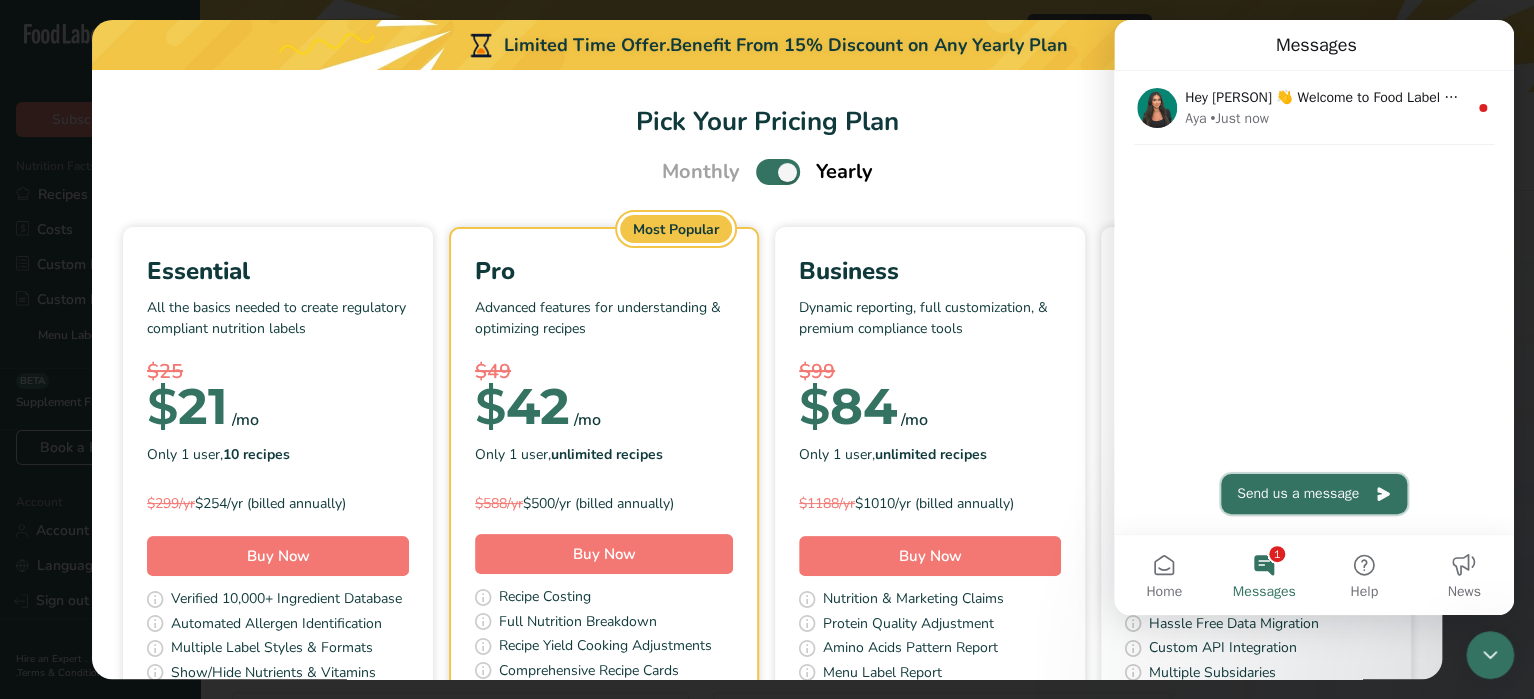 click on "Send us a message" at bounding box center (1314, 494) 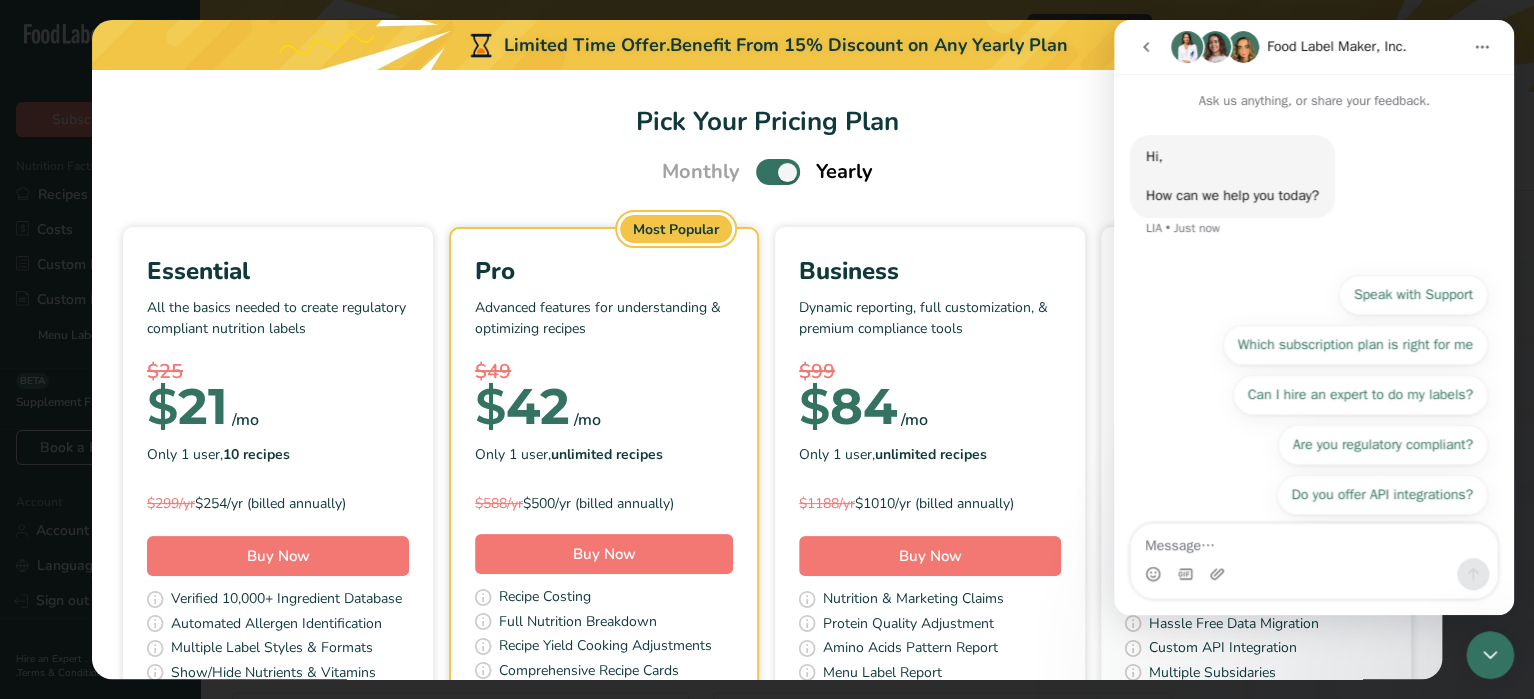 click at bounding box center (1314, 541) 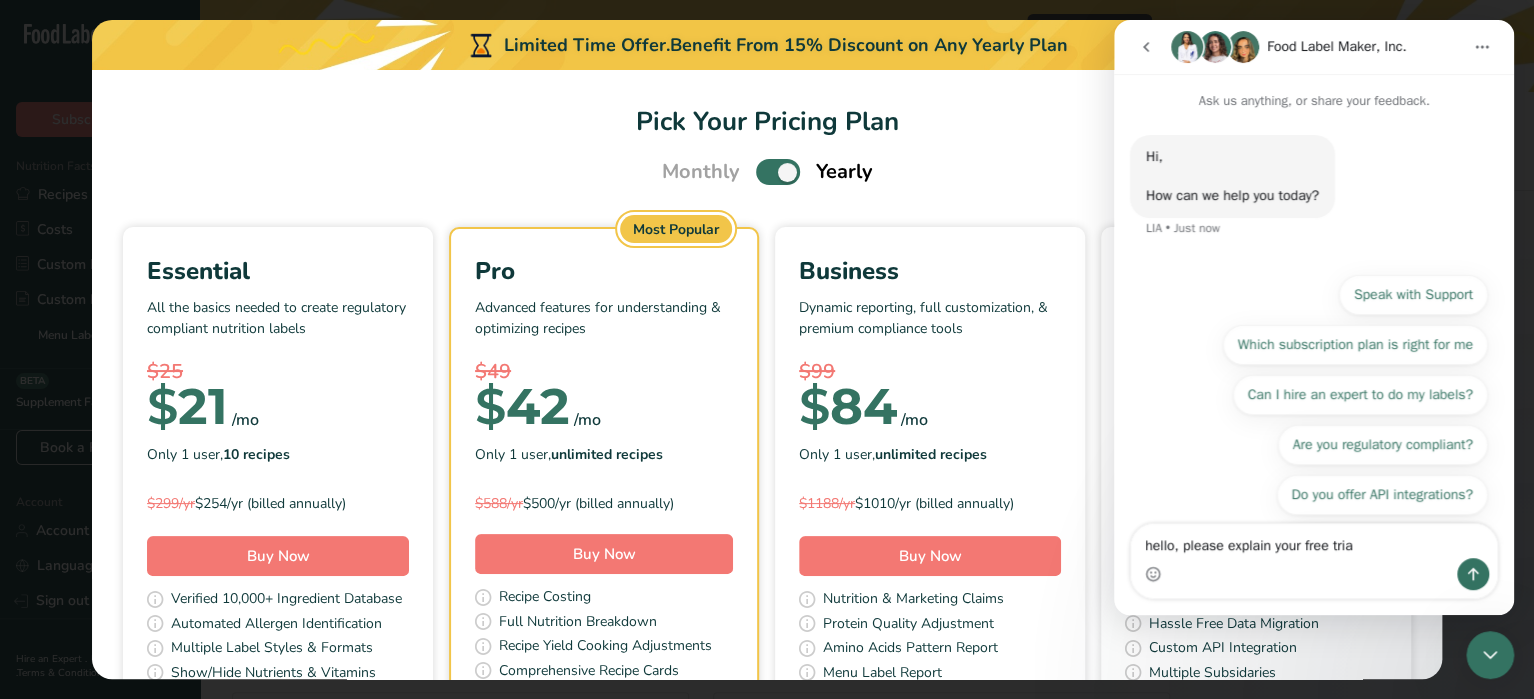type on "hello, please explain your free trial" 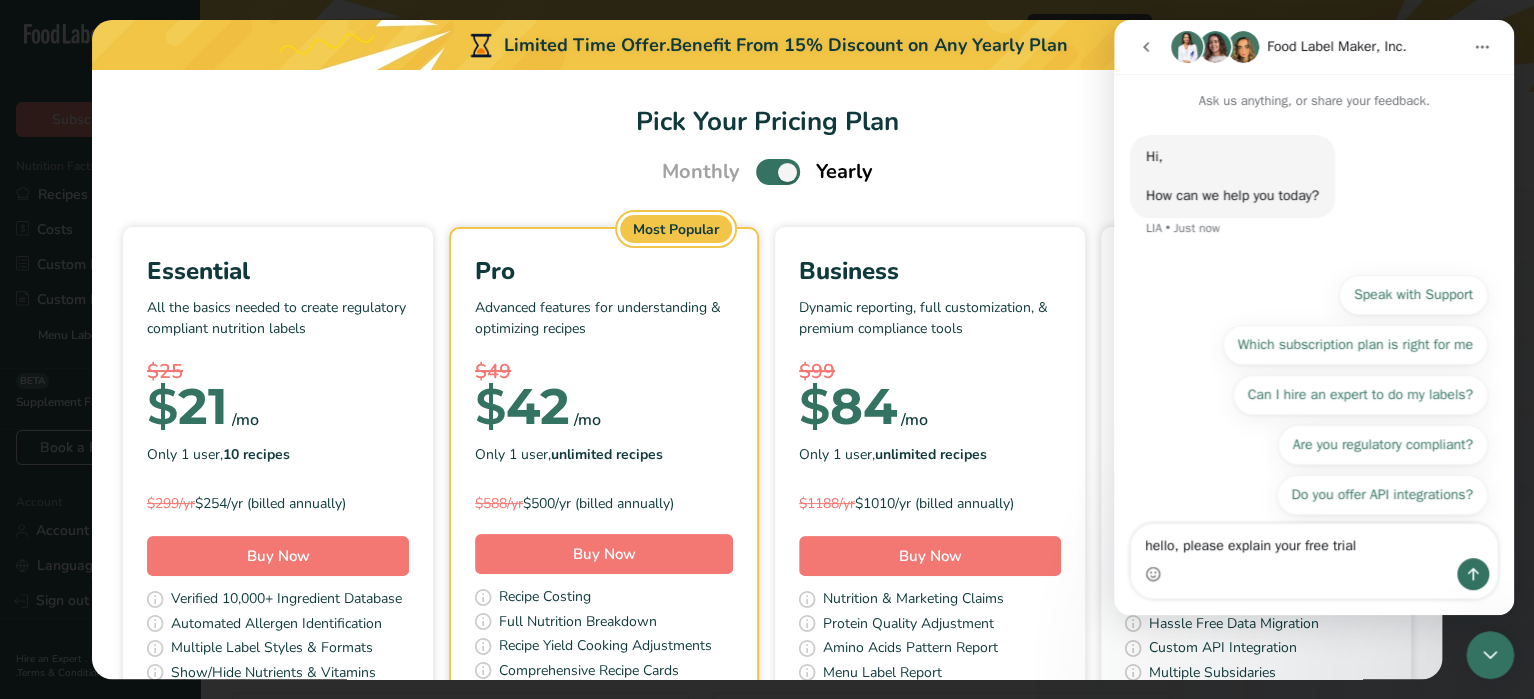 type 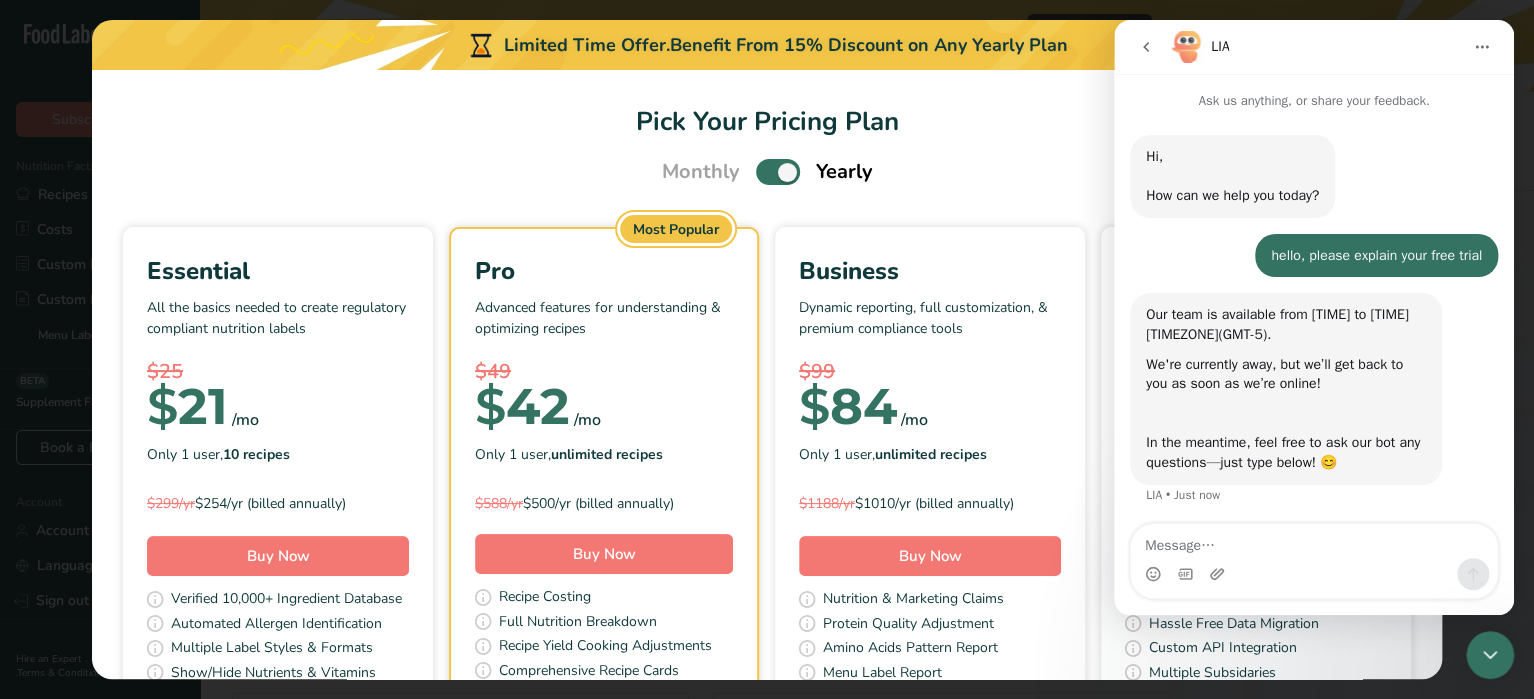 scroll, scrollTop: 2, scrollLeft: 0, axis: vertical 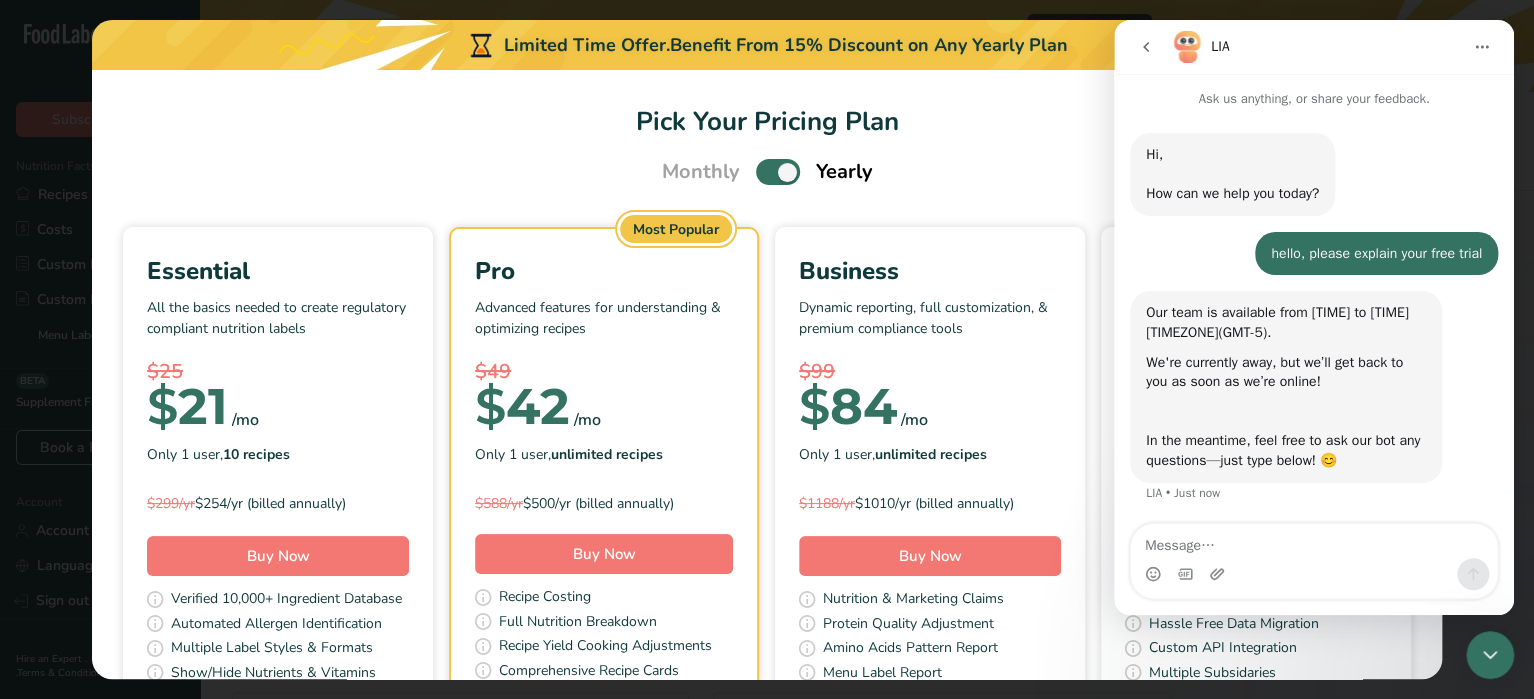 click 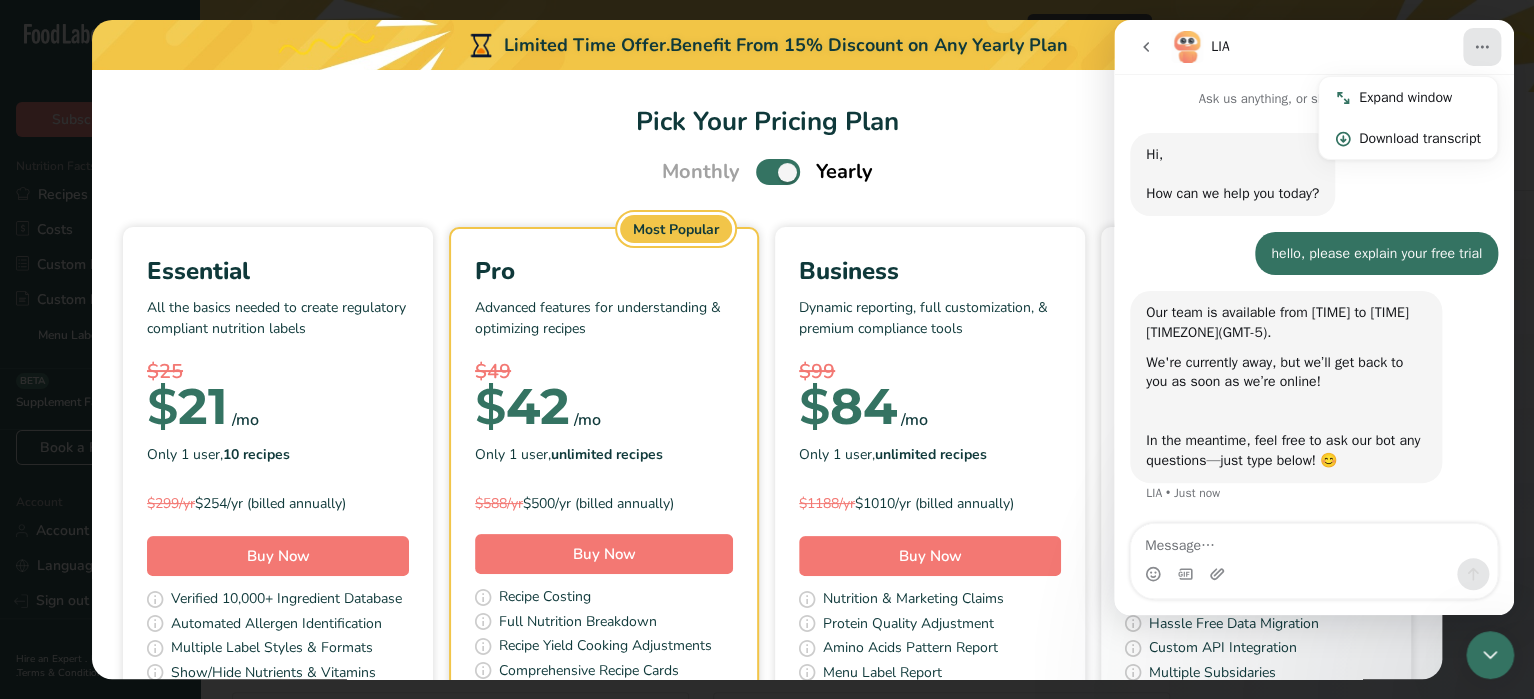 click on "Pick Your Pricing Plan" at bounding box center (767, 121) 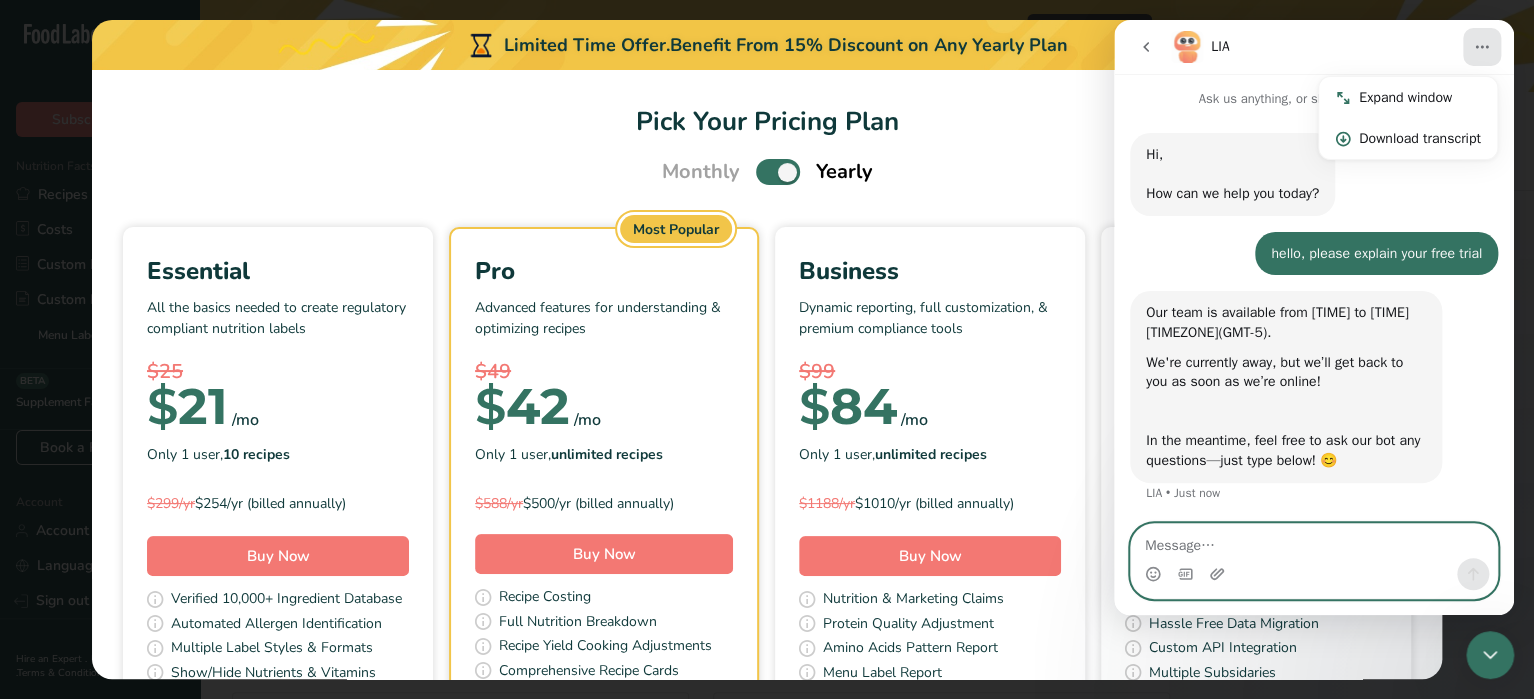 click at bounding box center (1314, 541) 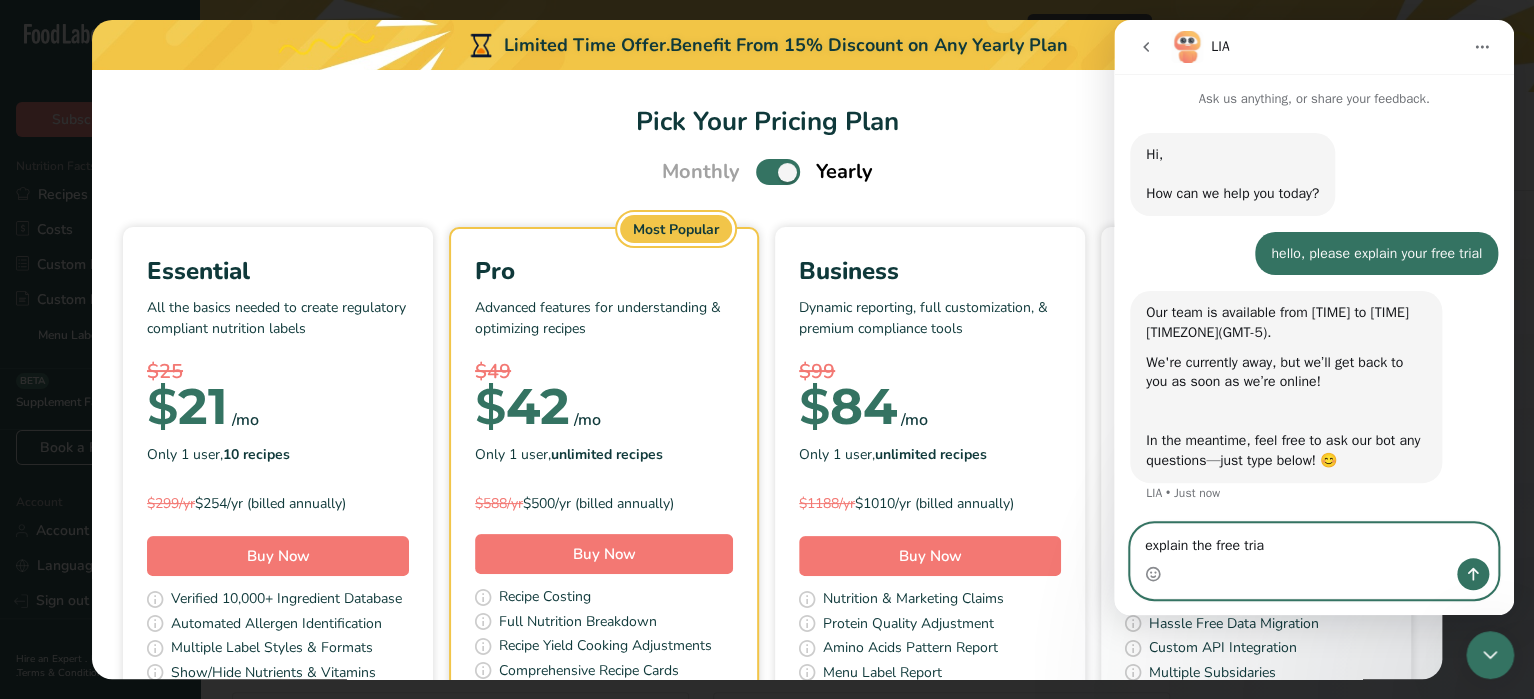 type on "explain the free trial" 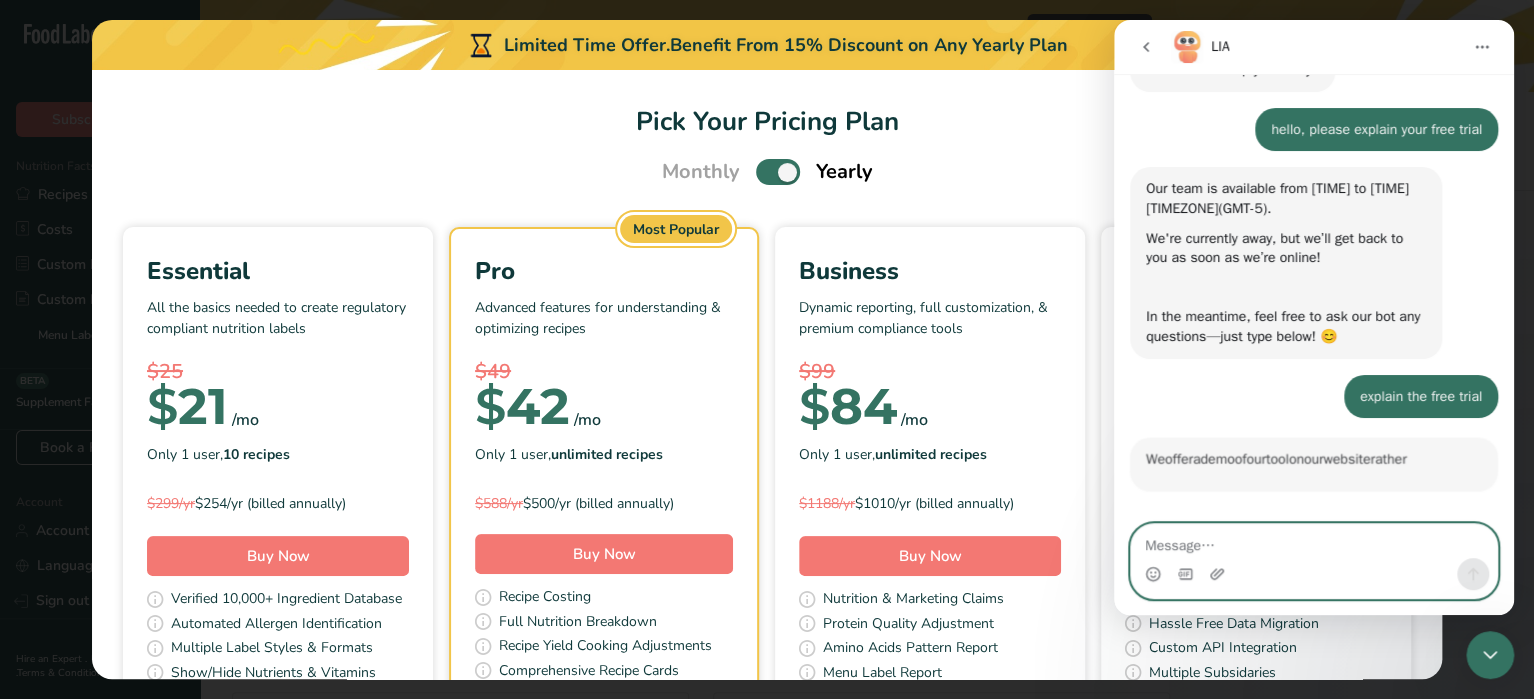 scroll, scrollTop: 132, scrollLeft: 0, axis: vertical 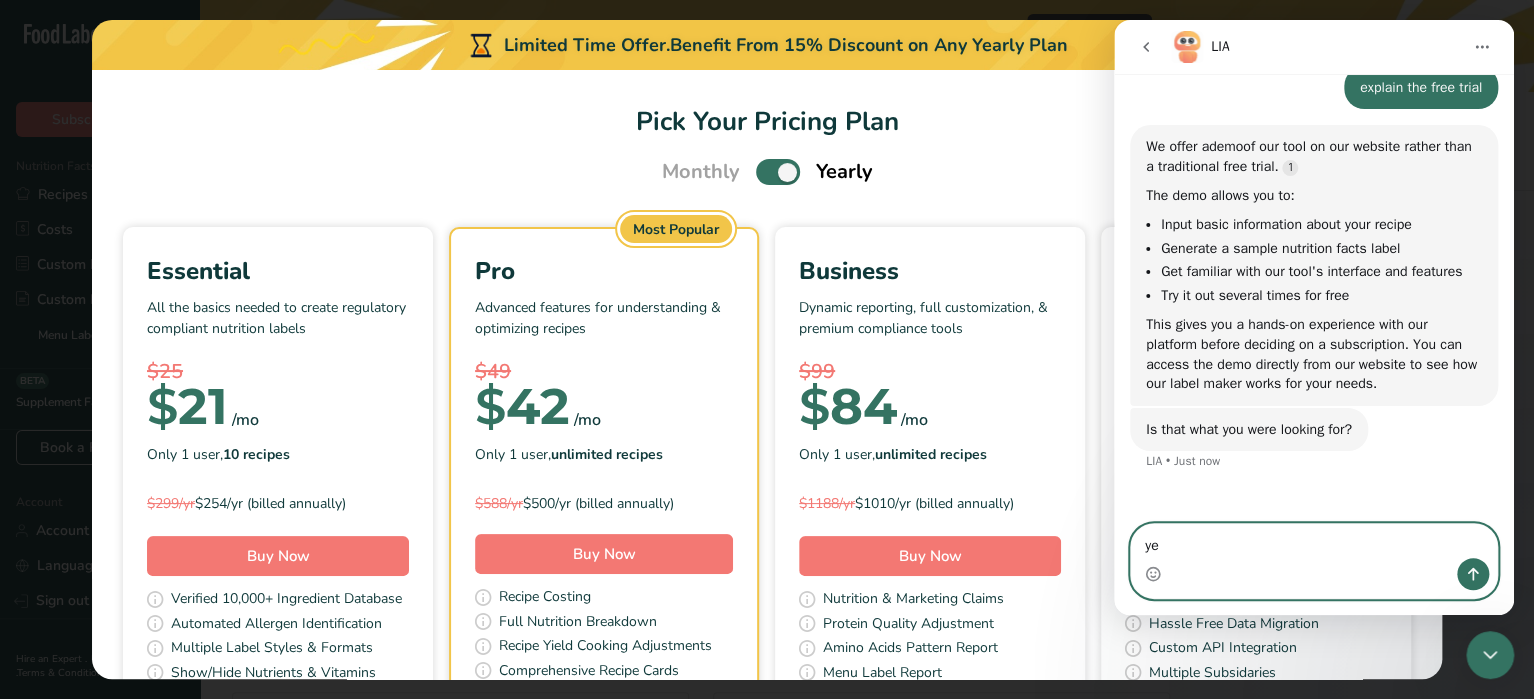 type on "yes" 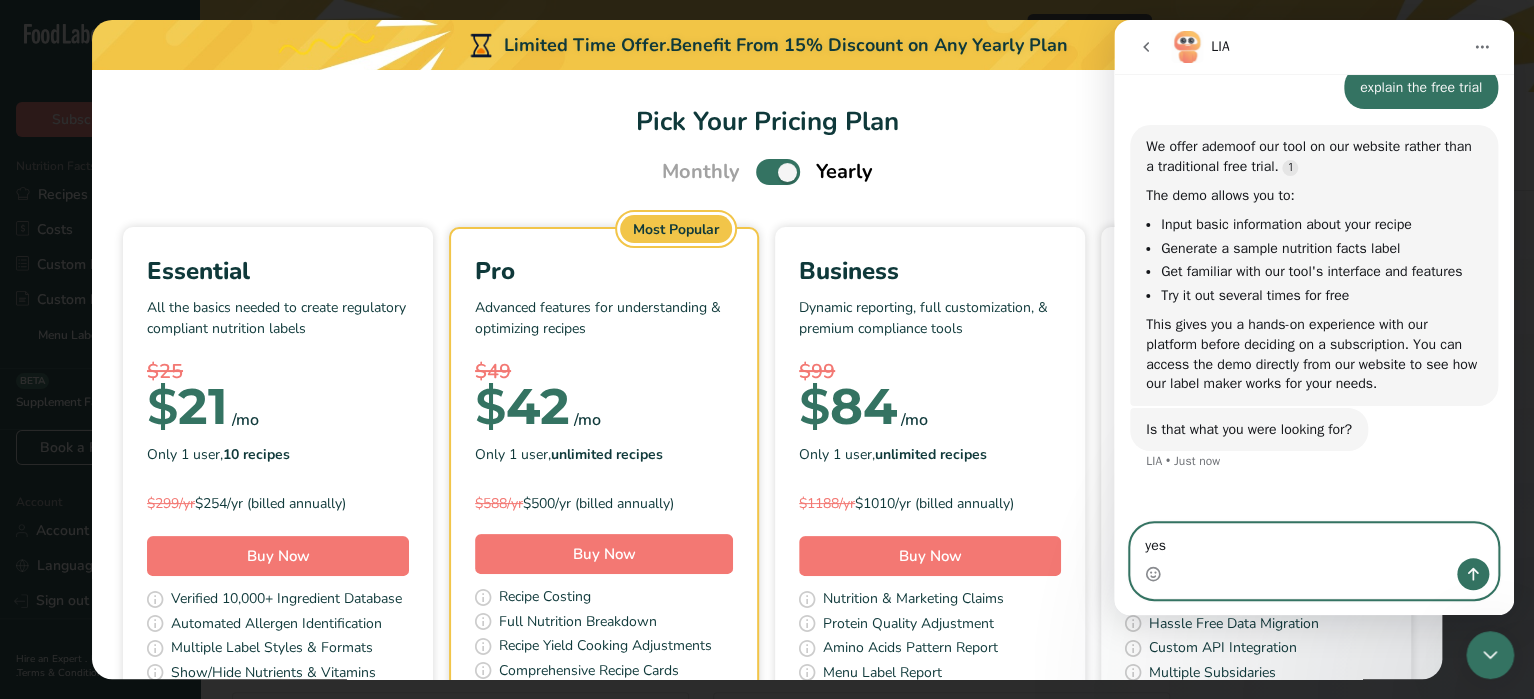 type 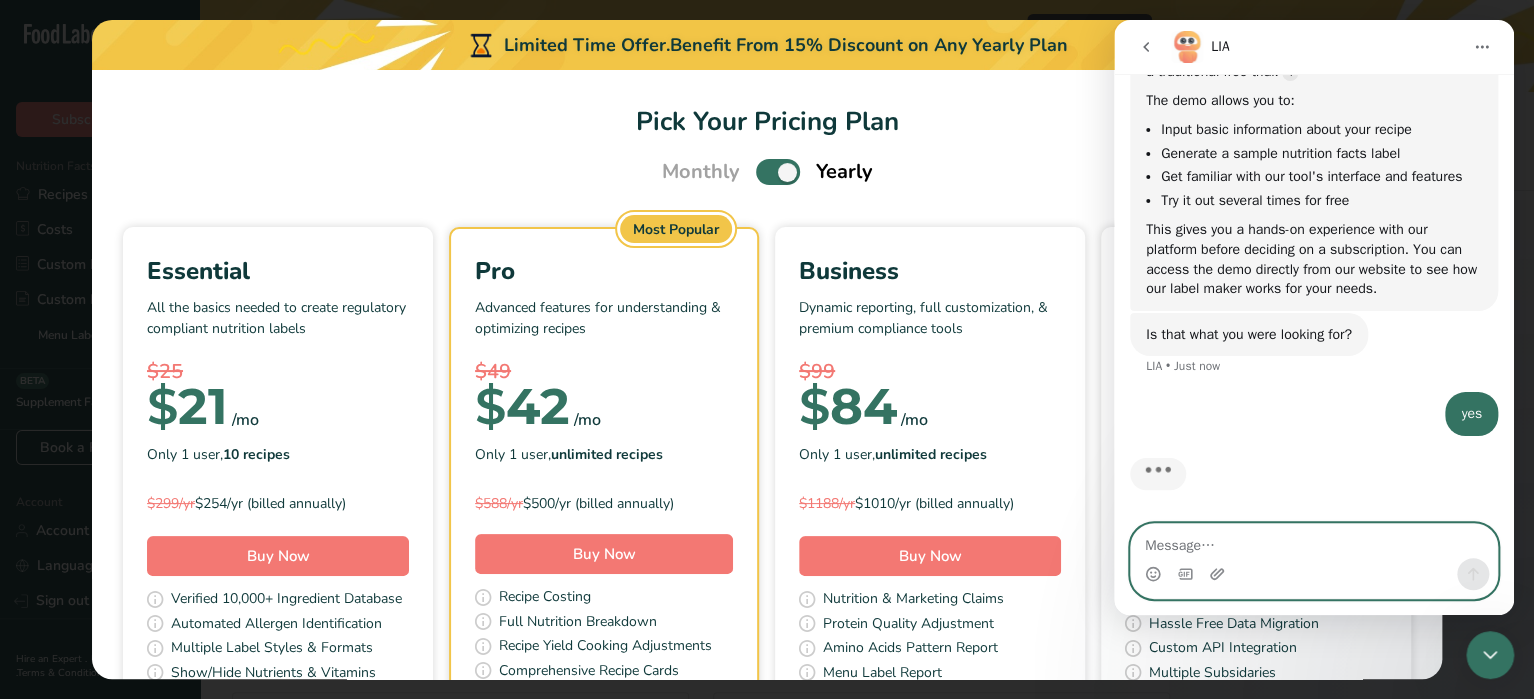 scroll, scrollTop: 528, scrollLeft: 0, axis: vertical 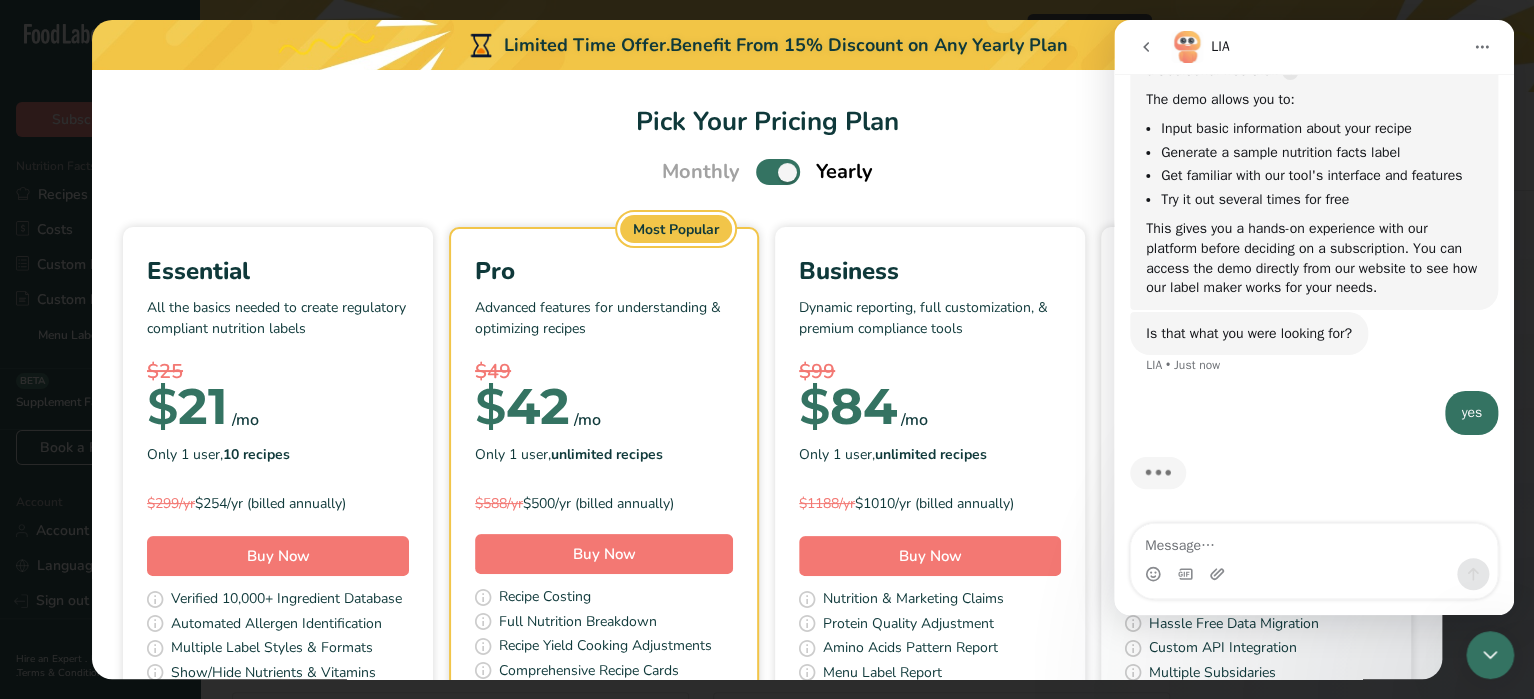 click 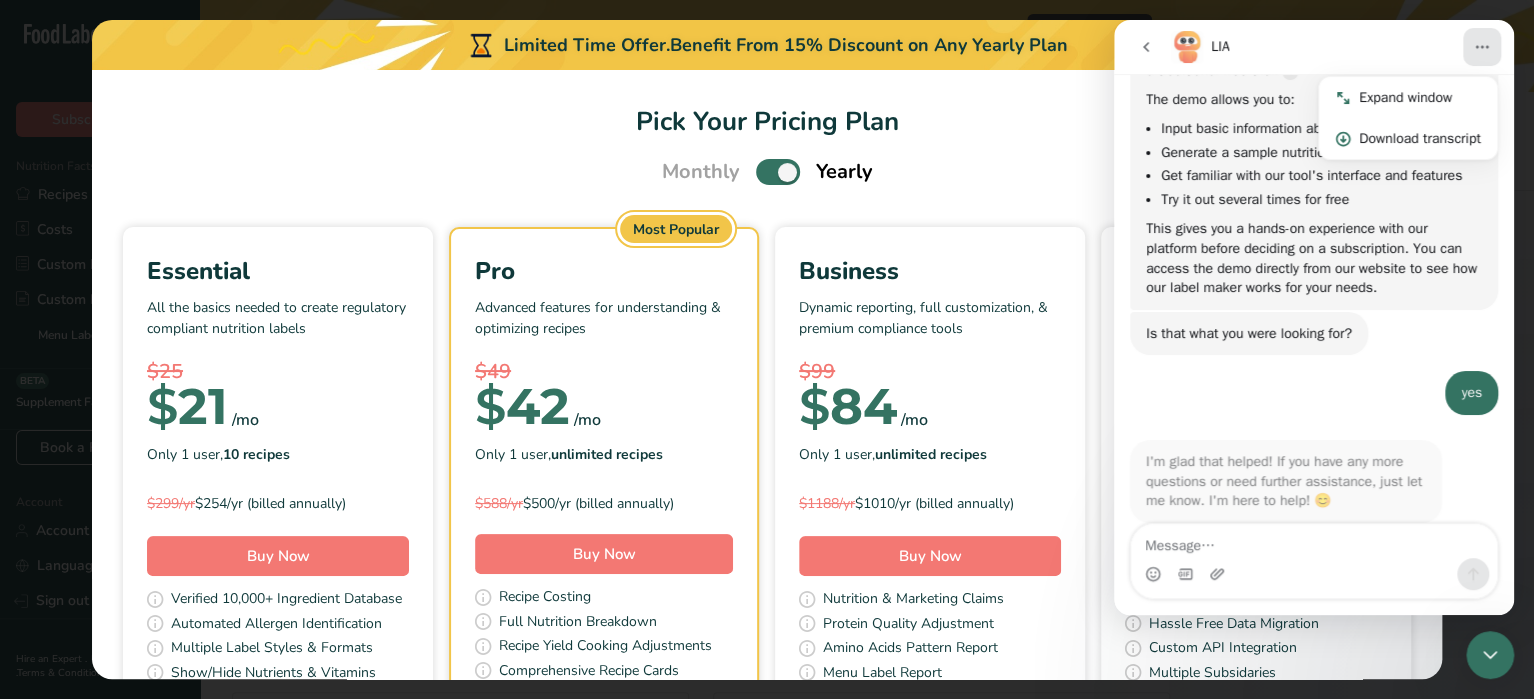 scroll, scrollTop: 2, scrollLeft: 0, axis: vertical 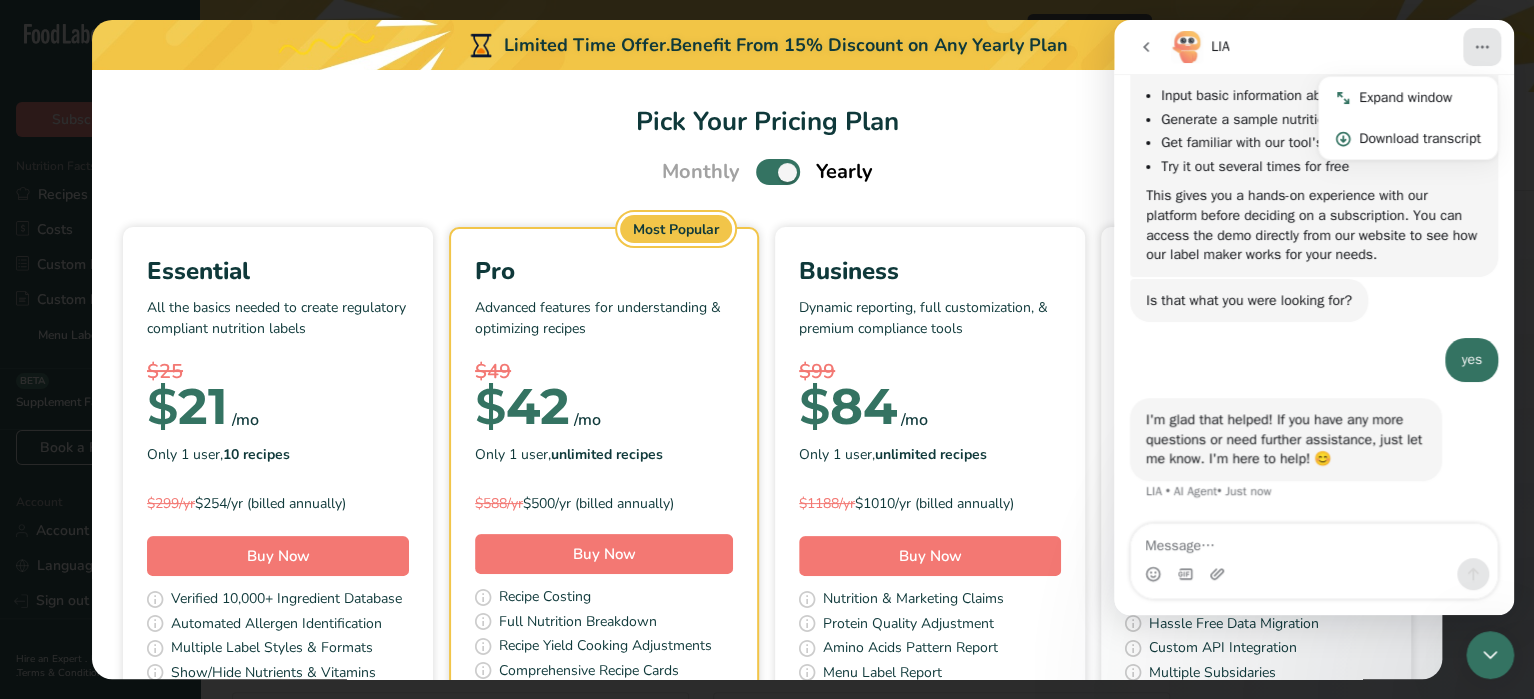 click on "Monthly
Yearly" at bounding box center (767, 172) 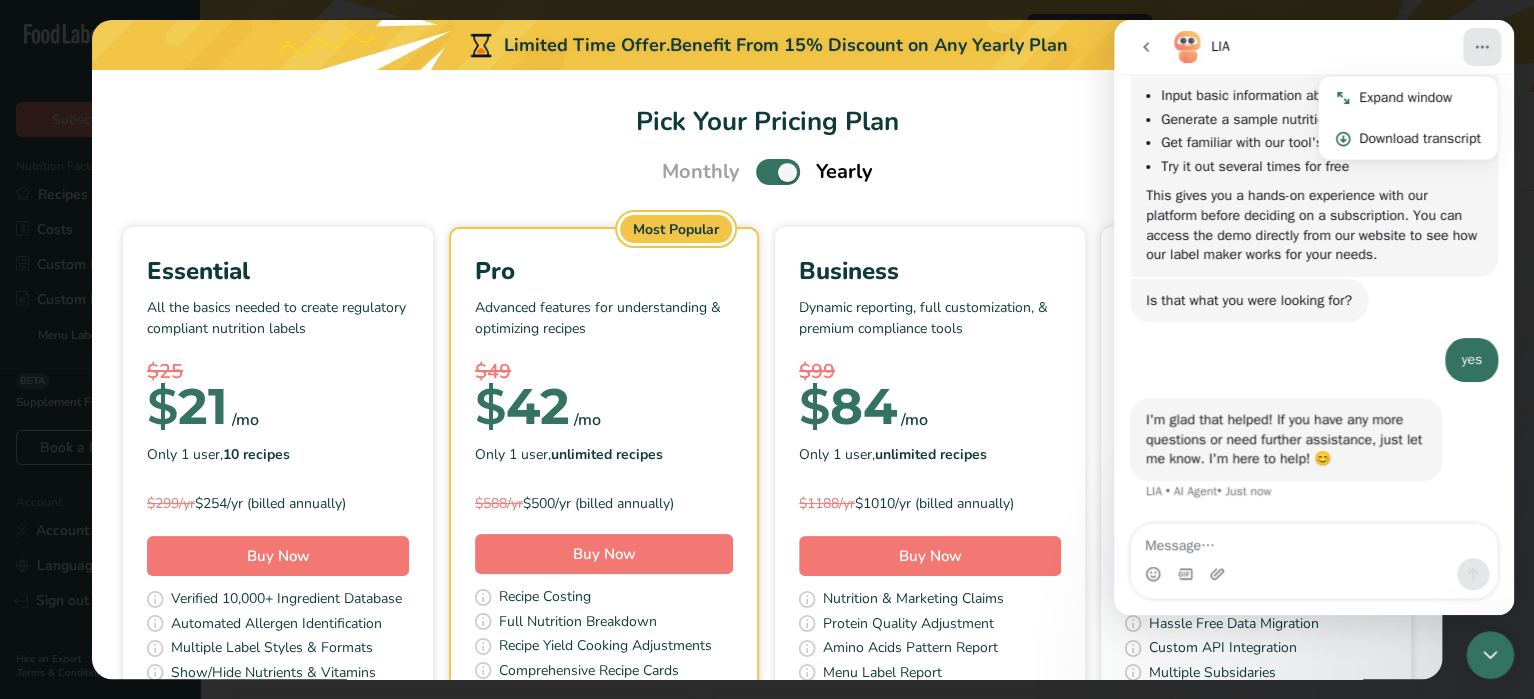 click at bounding box center (778, 171) 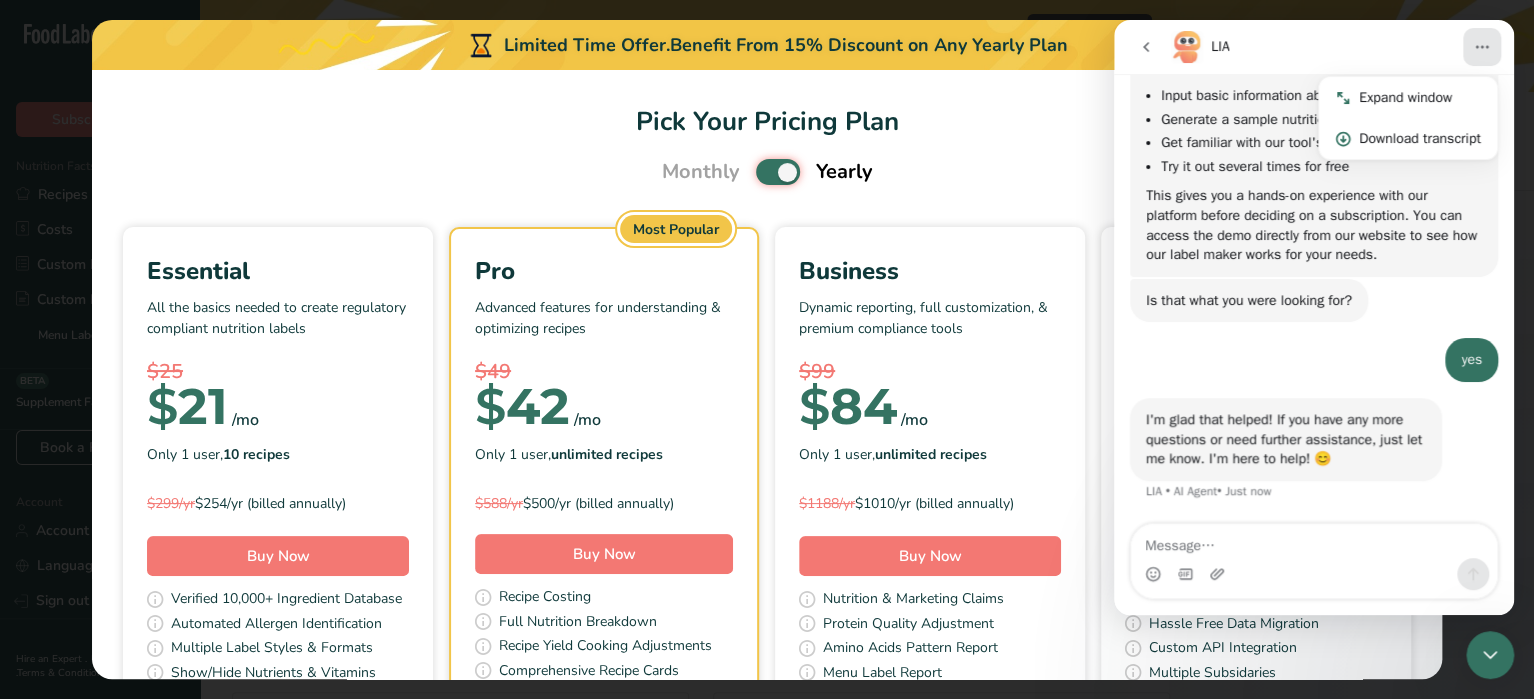 click at bounding box center [762, 172] 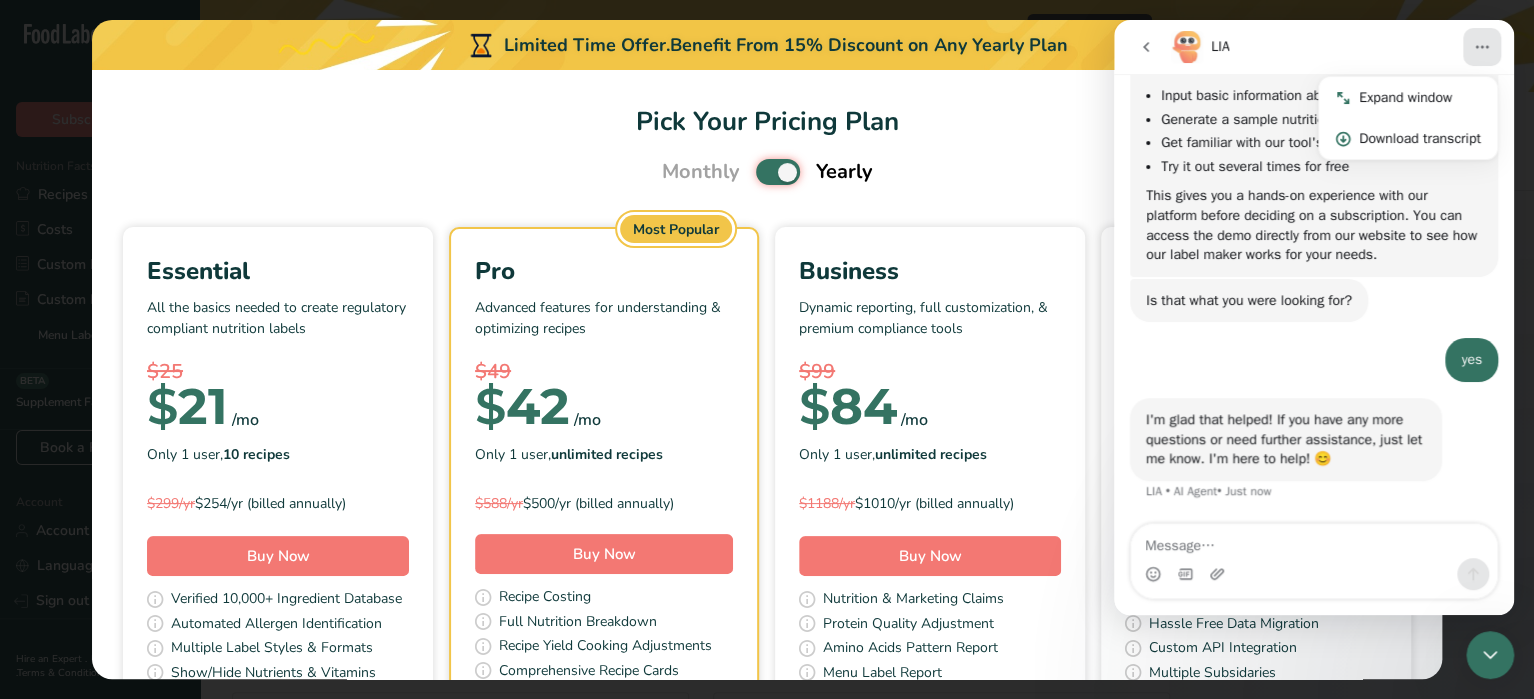 checkbox on "false" 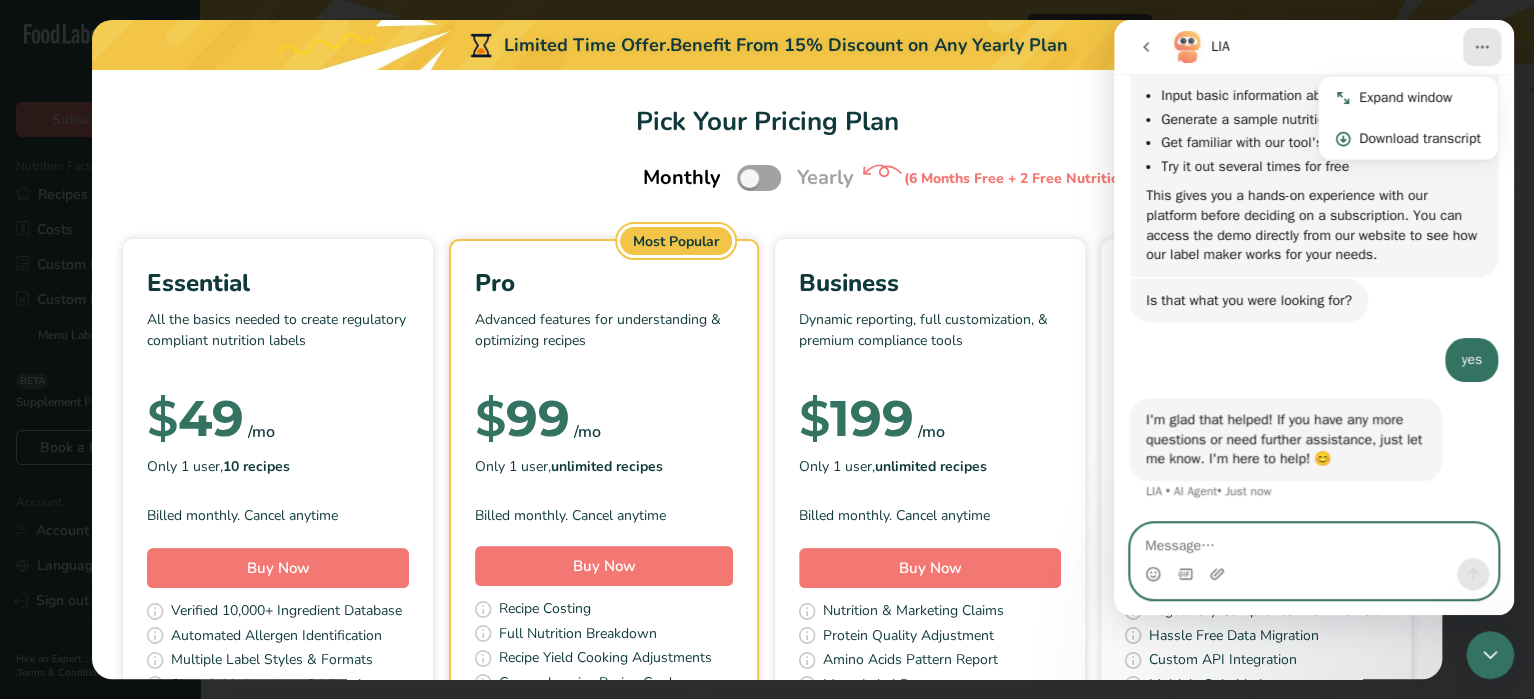 click at bounding box center (1314, 541) 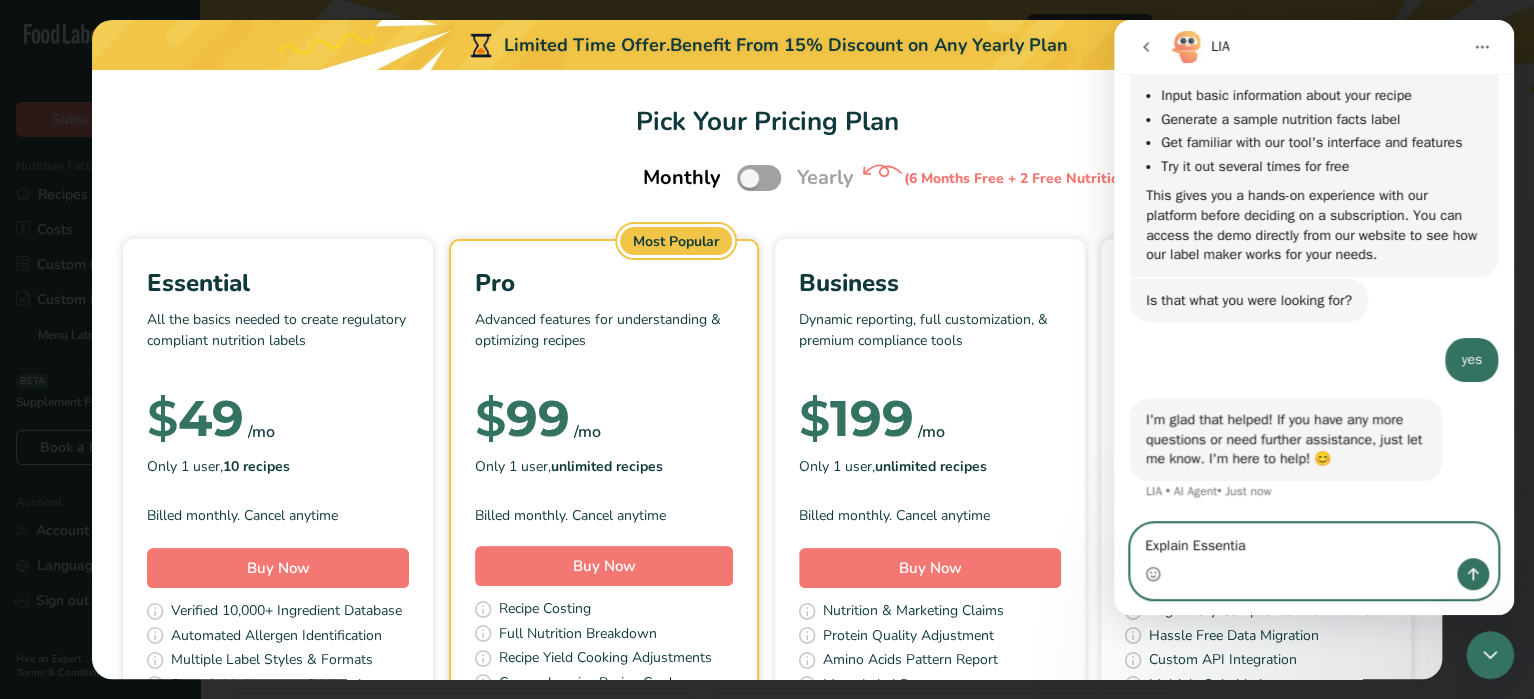type on "Explain Essential" 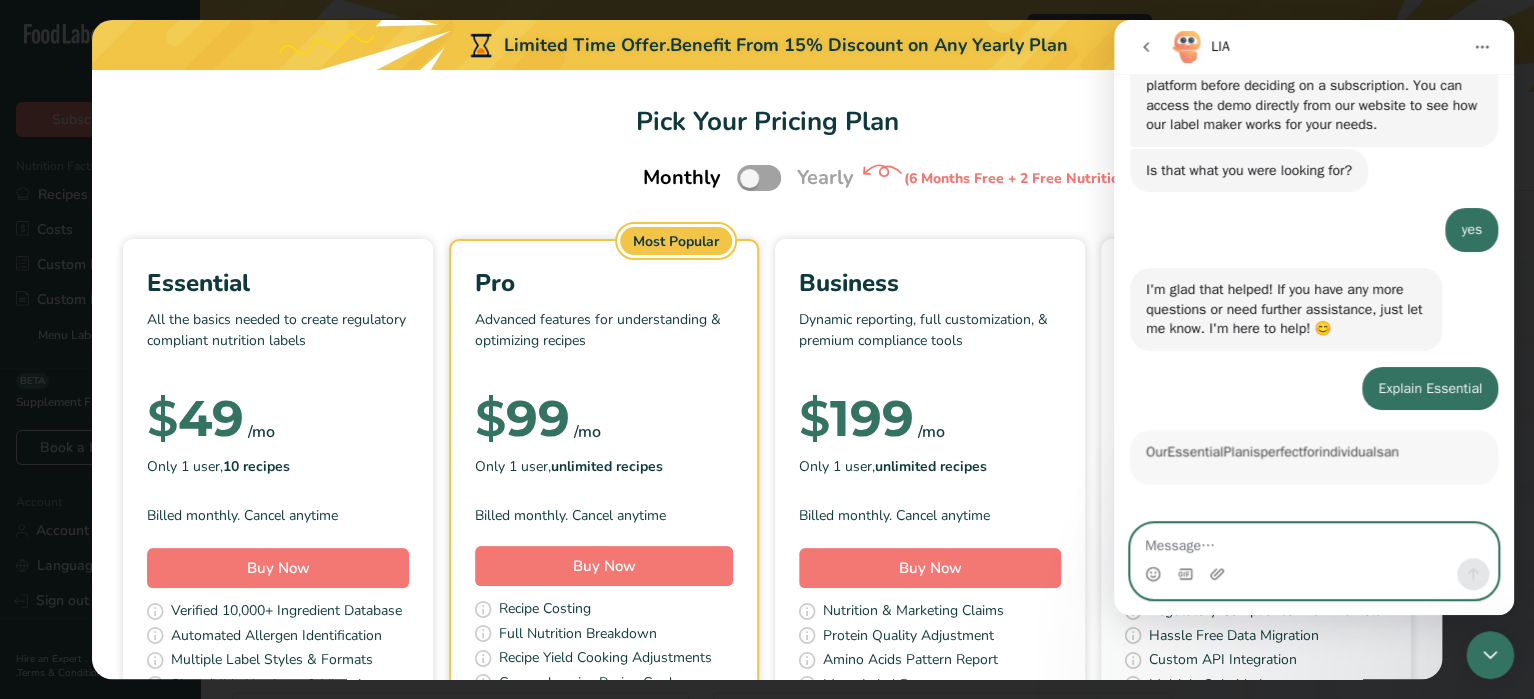scroll, scrollTop: 876, scrollLeft: 0, axis: vertical 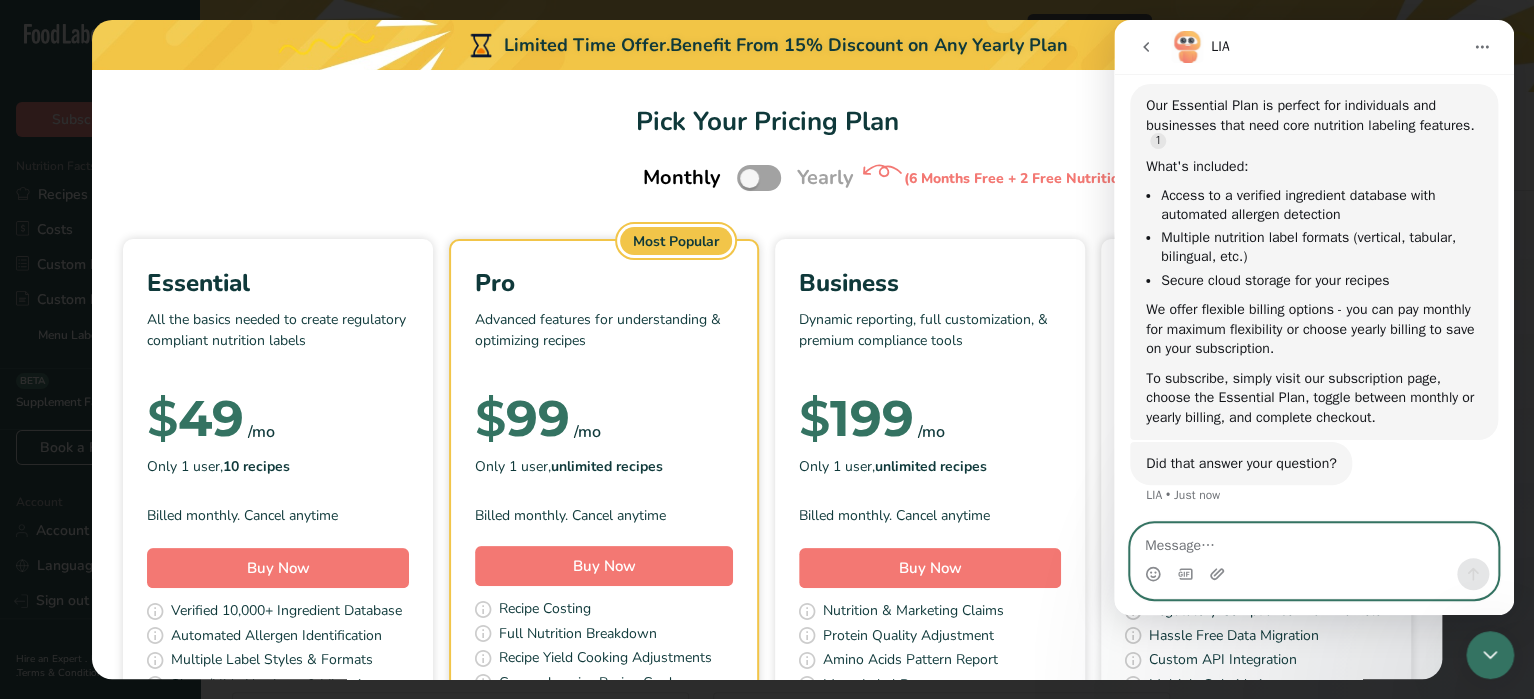 click at bounding box center (1314, 541) 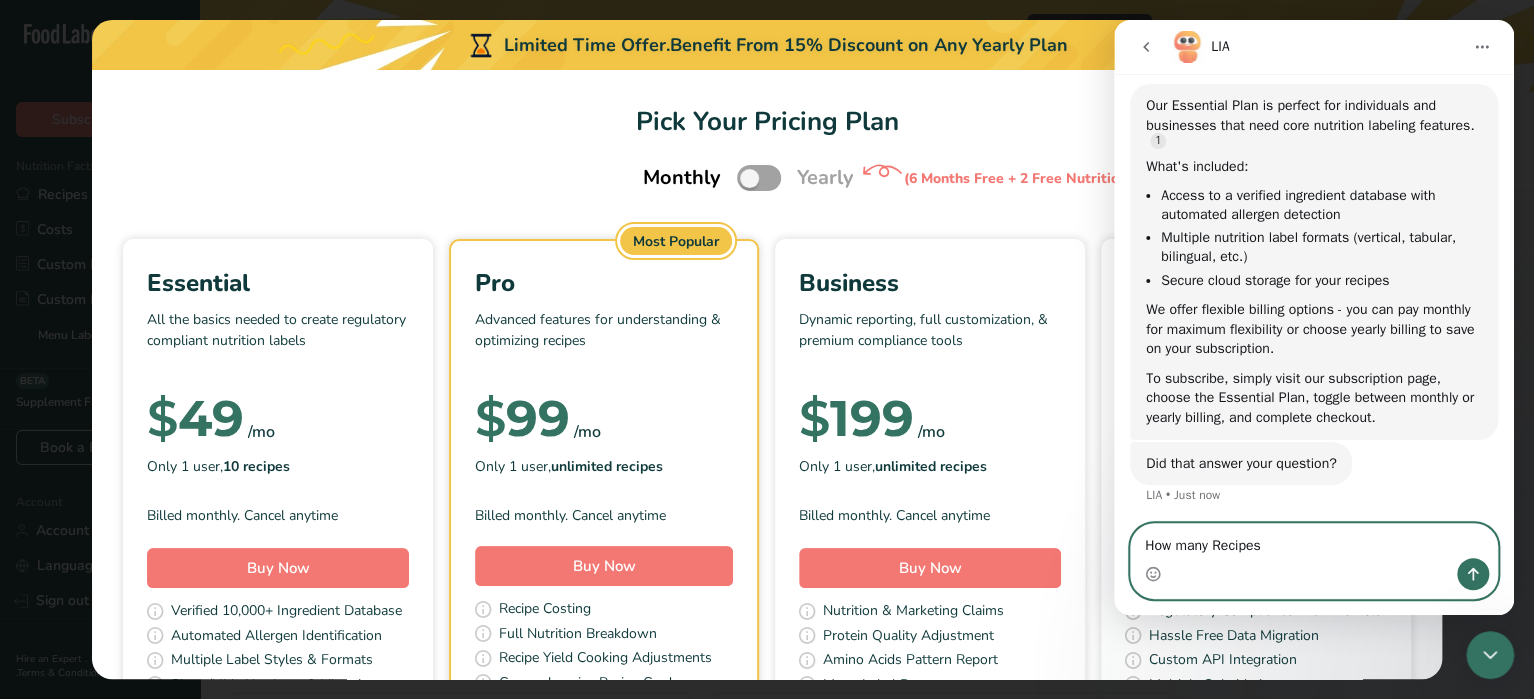 type on "How many Recipes?" 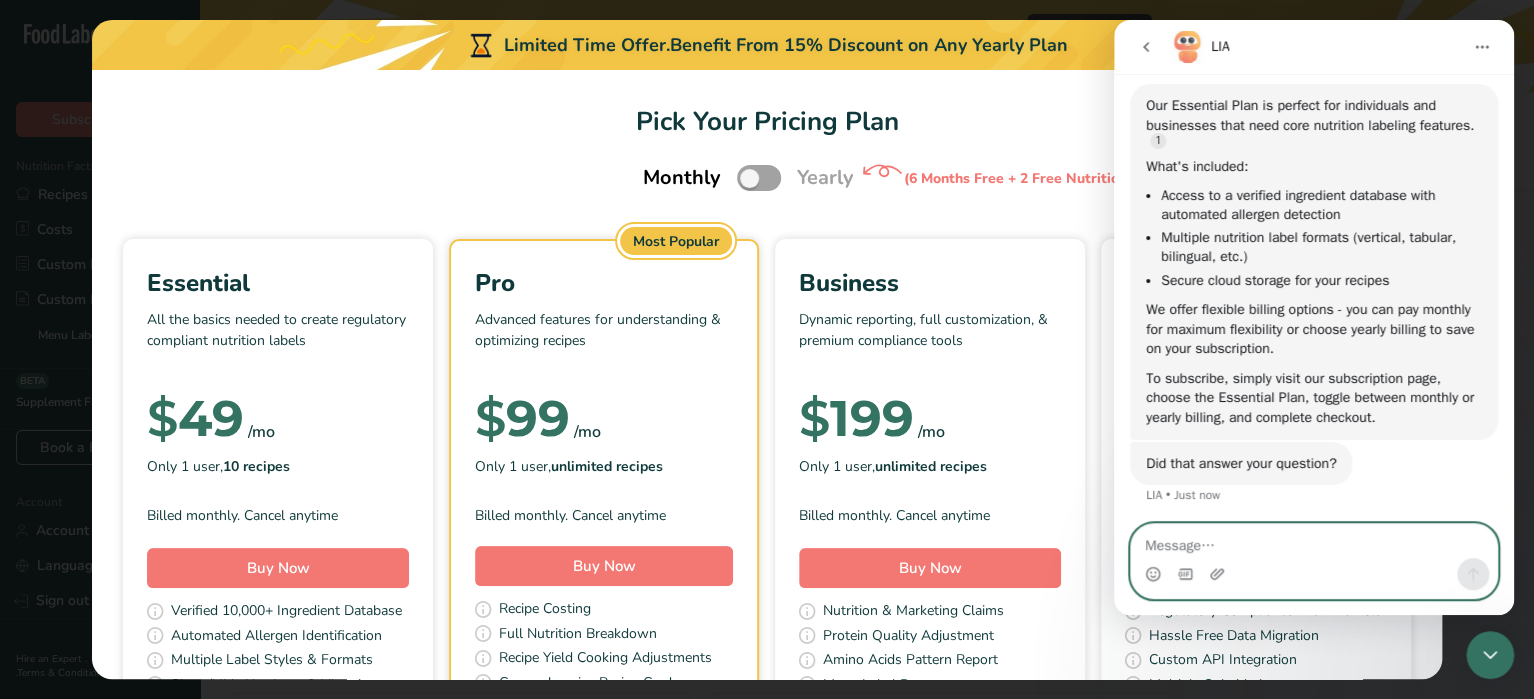 scroll, scrollTop: 1112, scrollLeft: 0, axis: vertical 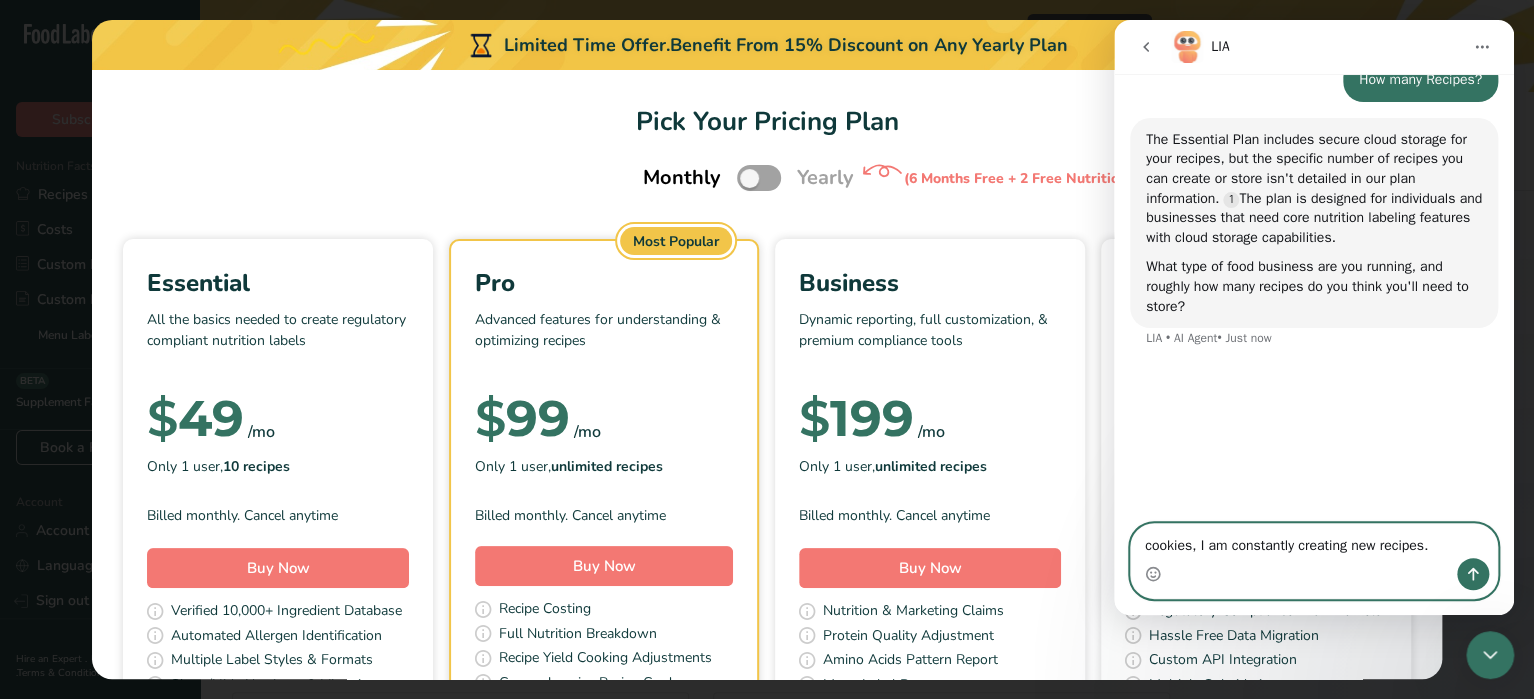 type on "cookies, I am constantly creating new recipes." 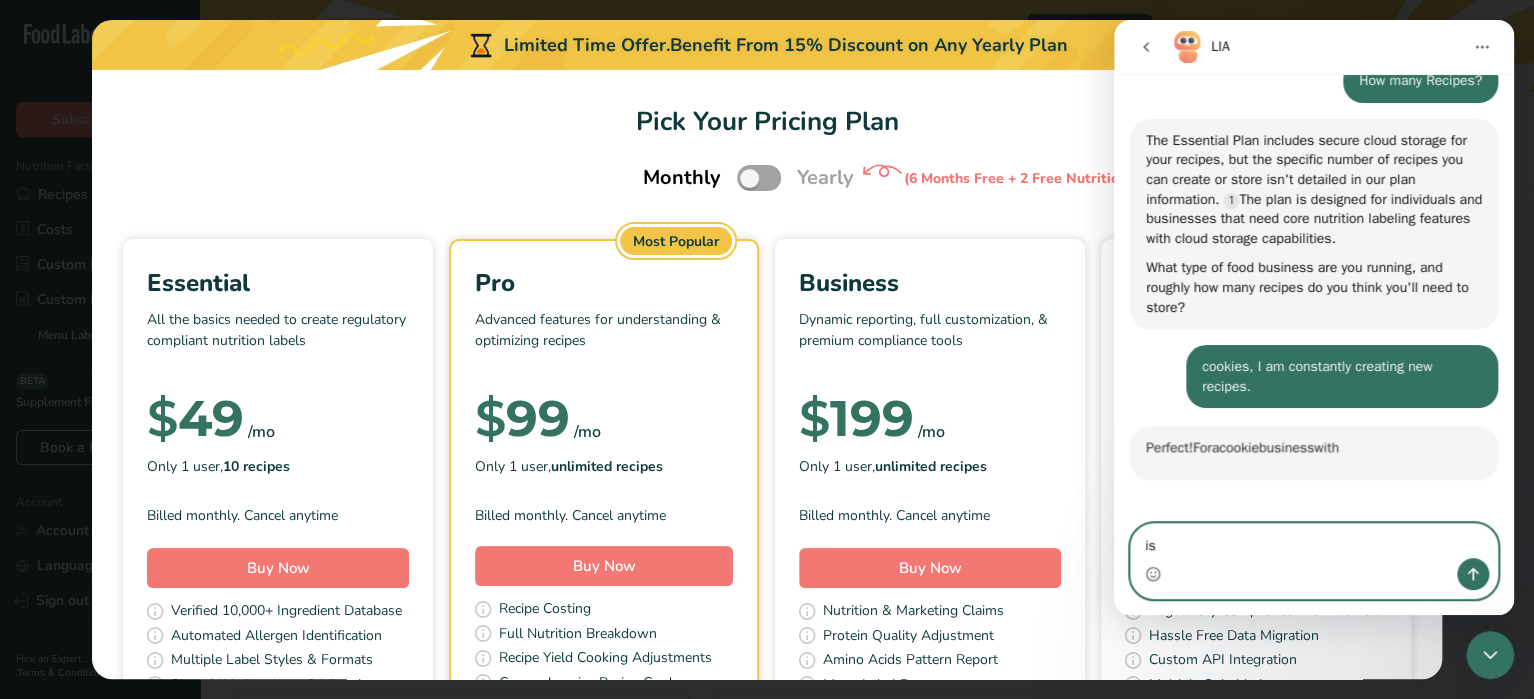 scroll, scrollTop: 3, scrollLeft: 0, axis: vertical 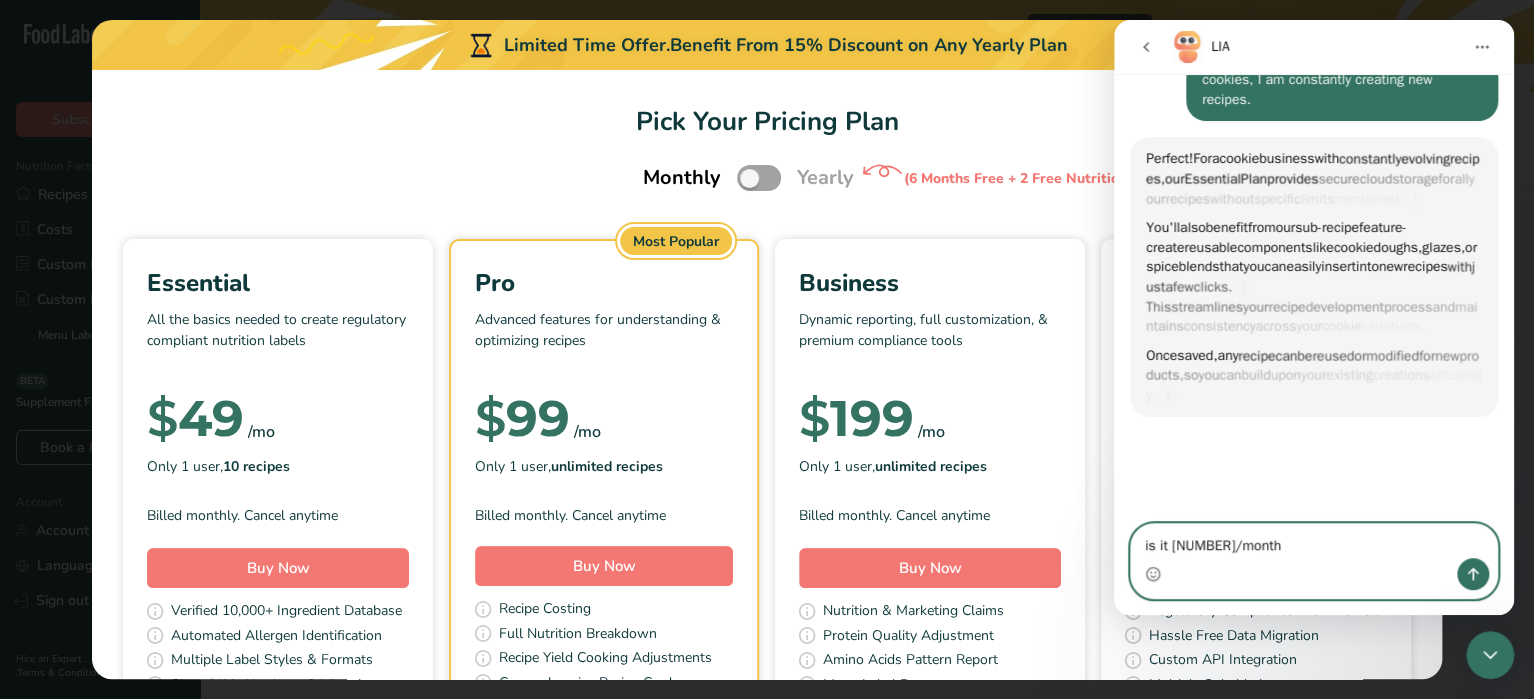 type on "is it 10/month?" 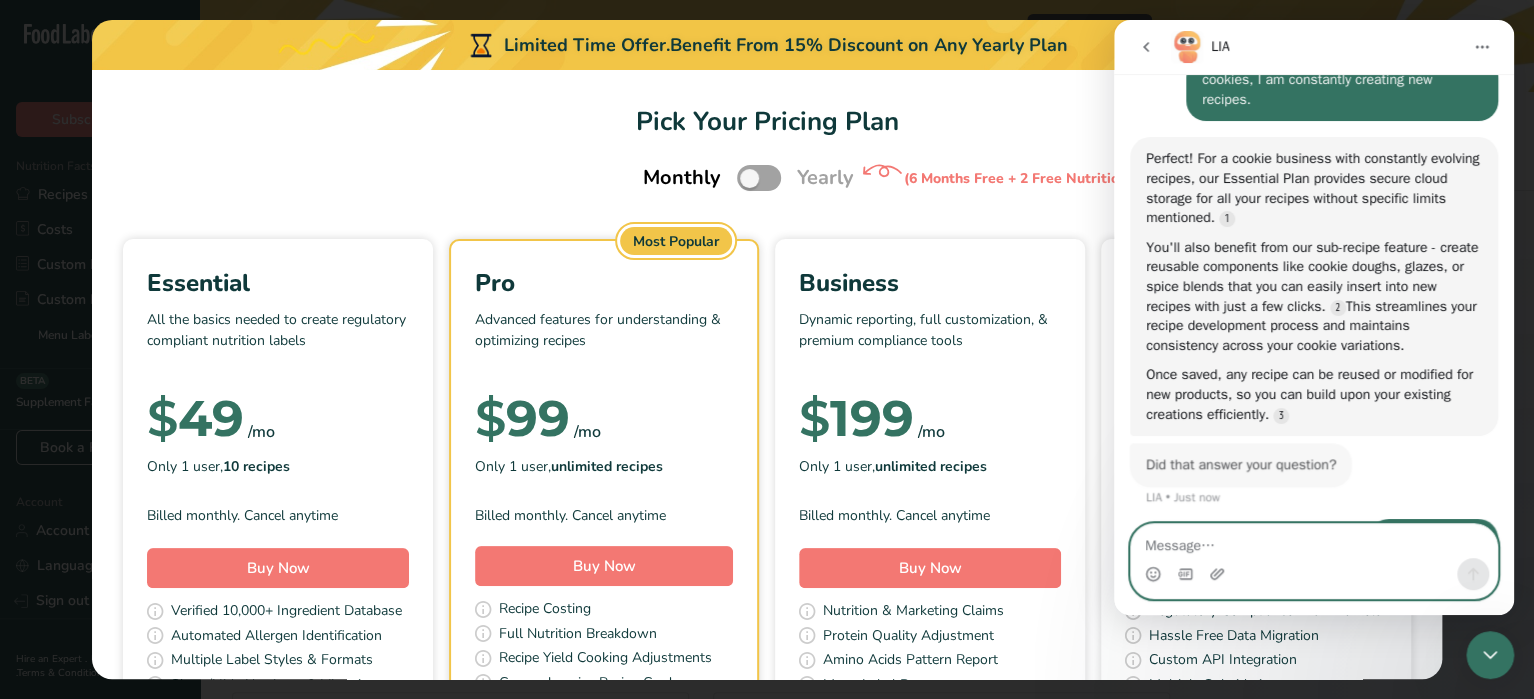 scroll, scrollTop: 1766, scrollLeft: 0, axis: vertical 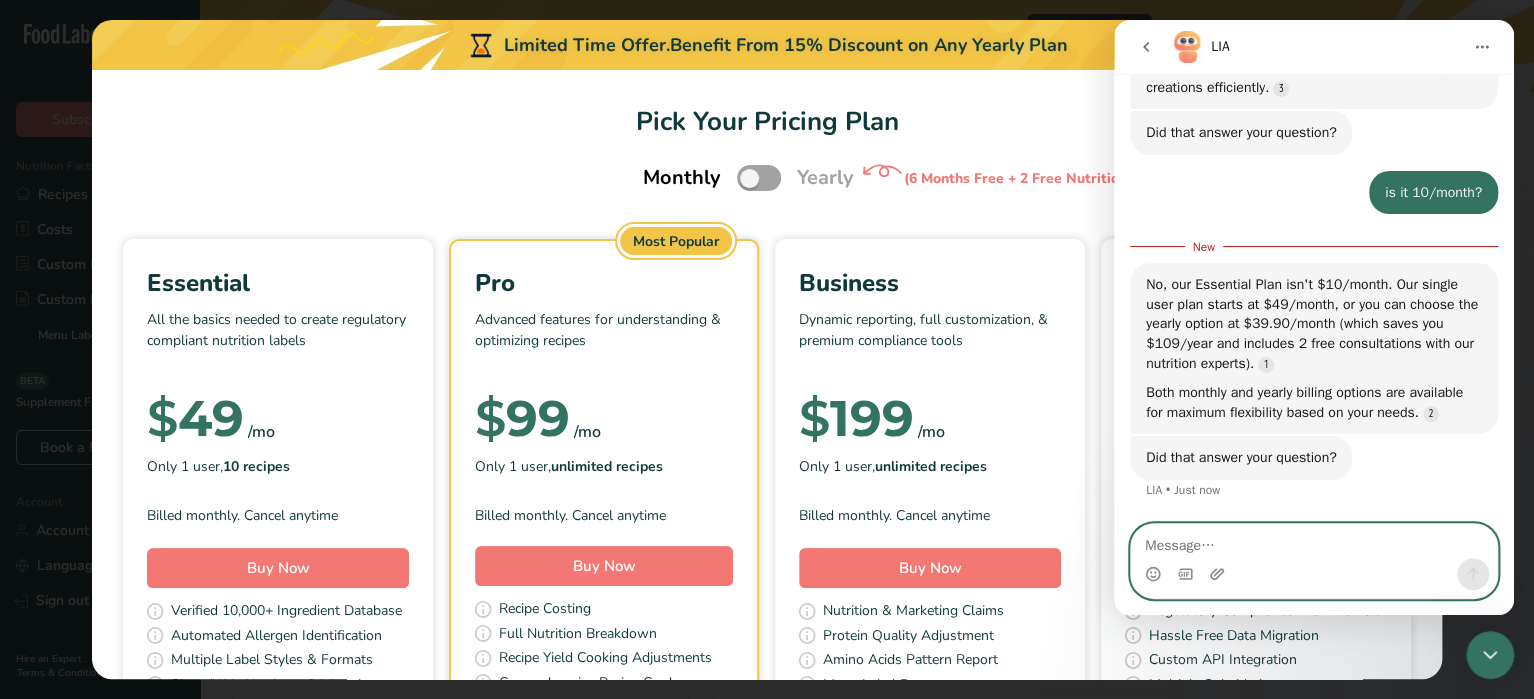click at bounding box center [1314, 541] 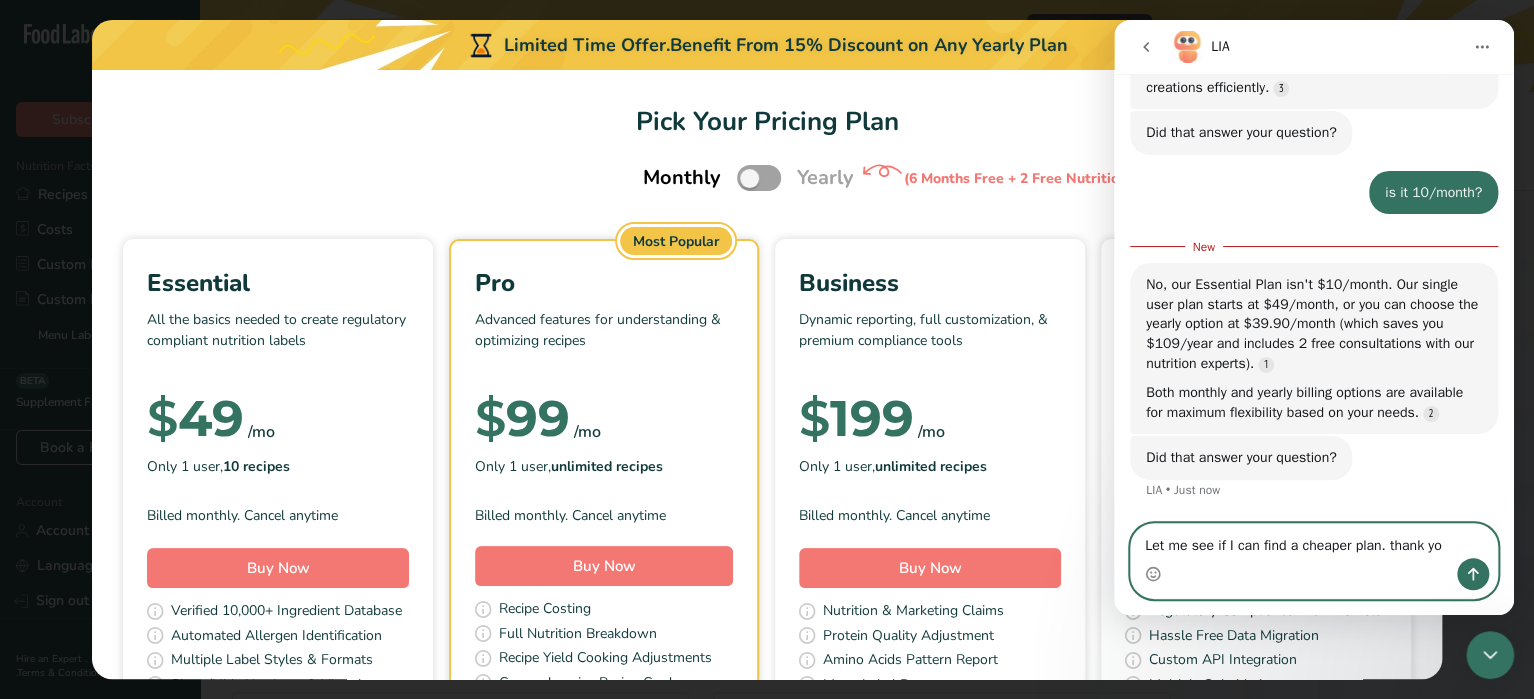 type on "Let me see if I can find a cheaper plan. thank you" 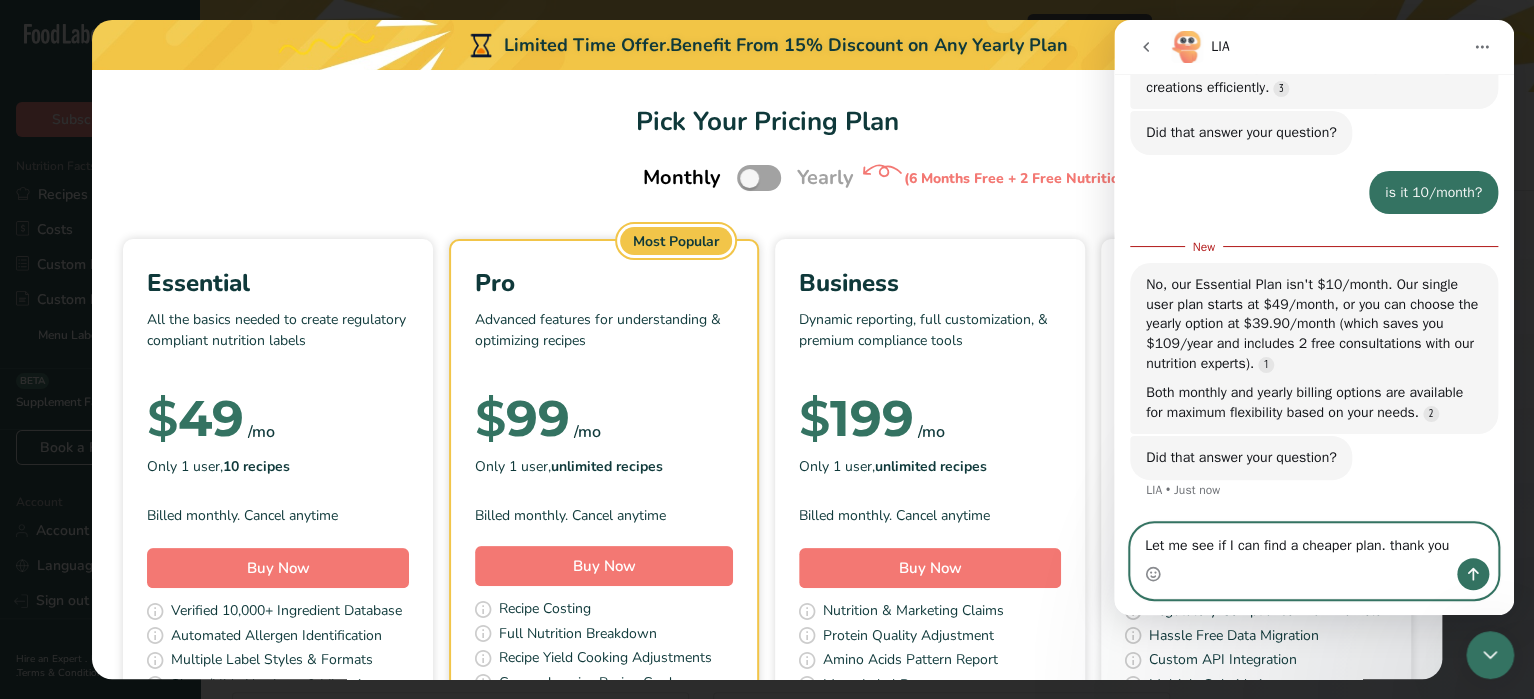 type 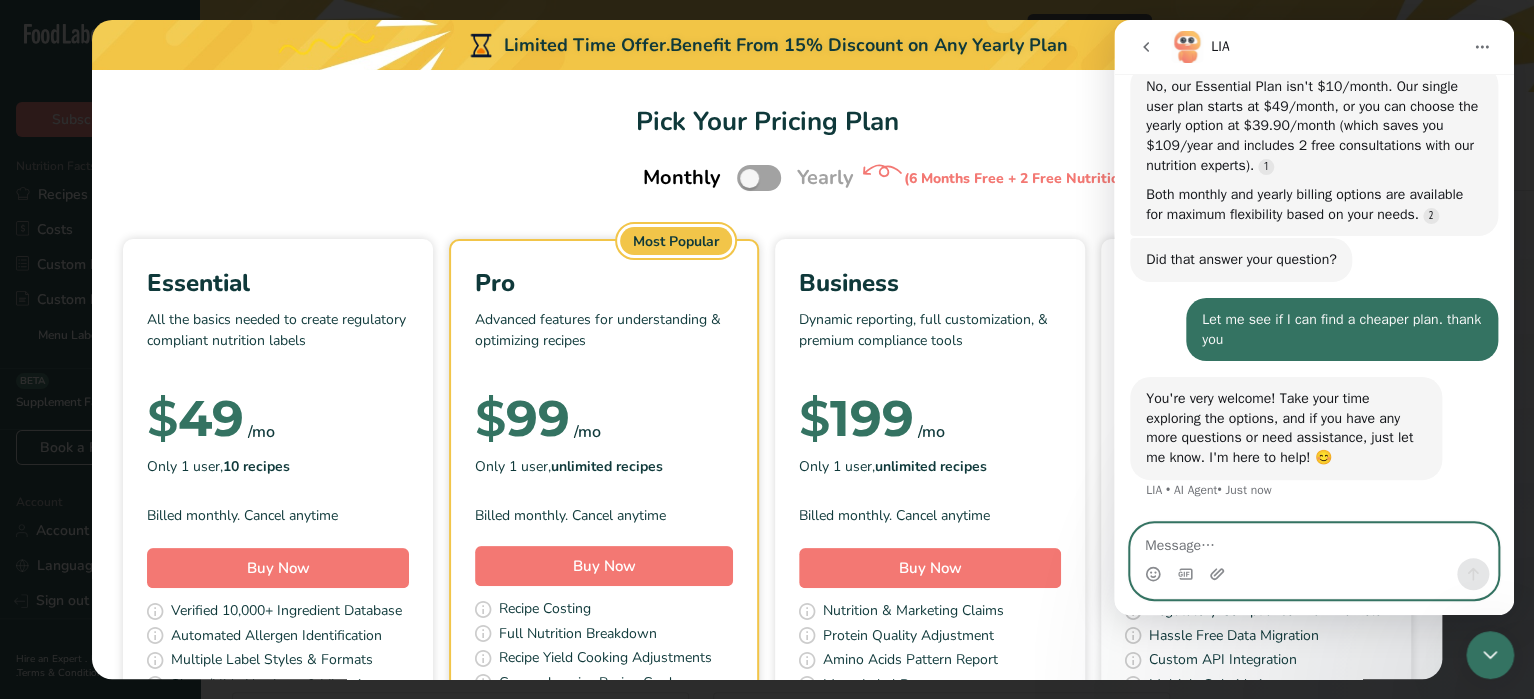 scroll, scrollTop: 2262, scrollLeft: 0, axis: vertical 